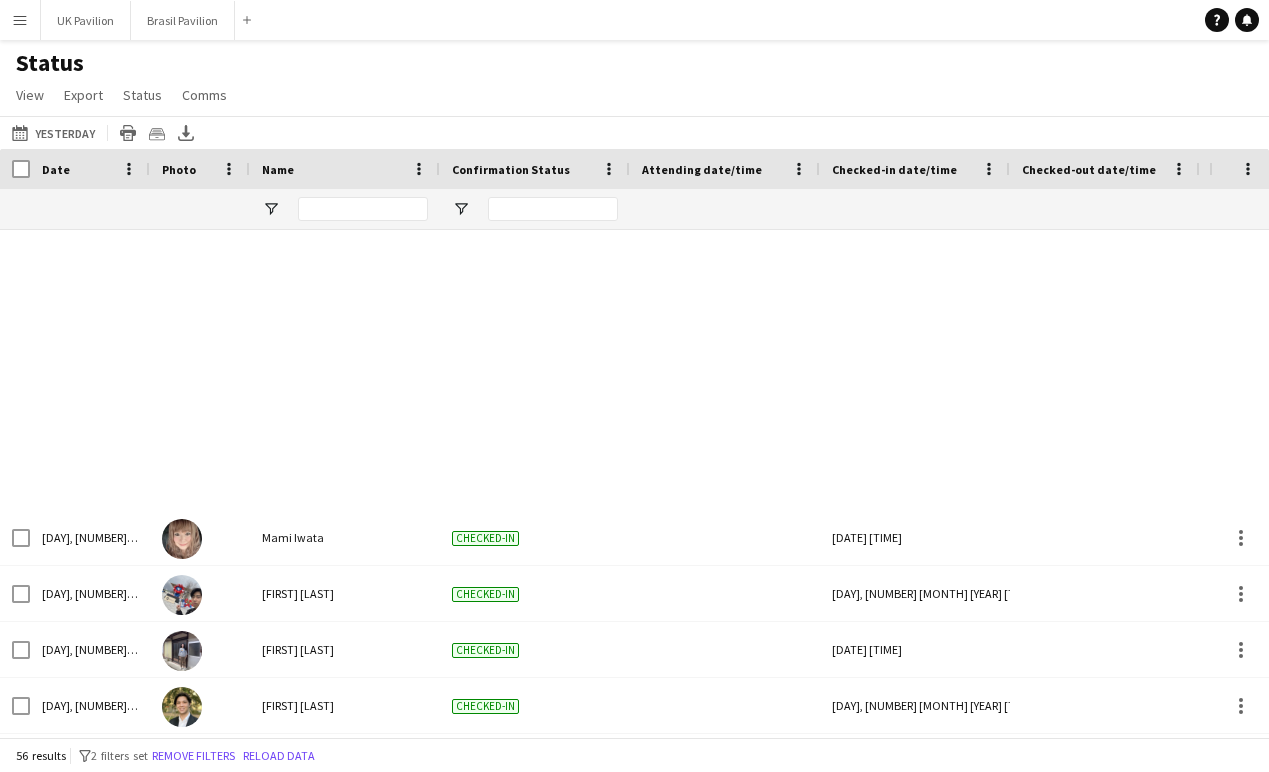 scroll, scrollTop: 0, scrollLeft: 0, axis: both 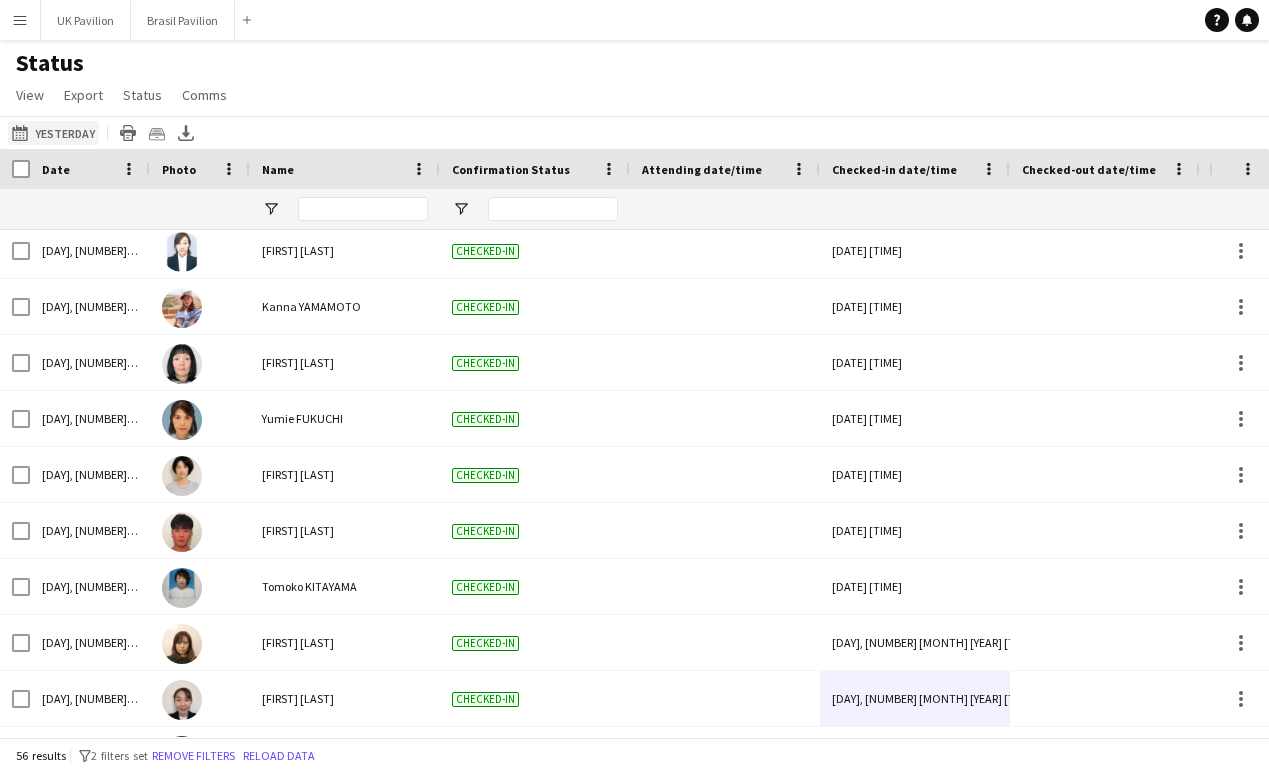 click on "This Week
Yesterday" 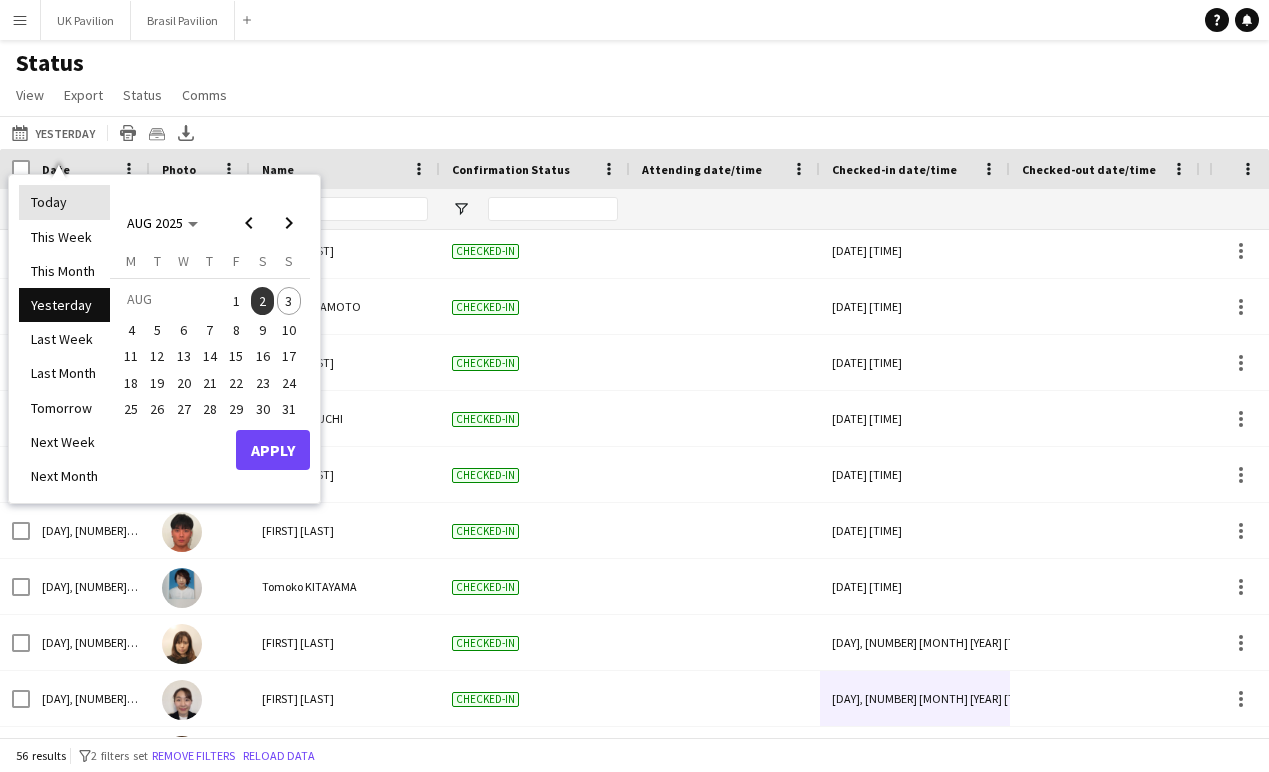 click on "Today" at bounding box center [64, 202] 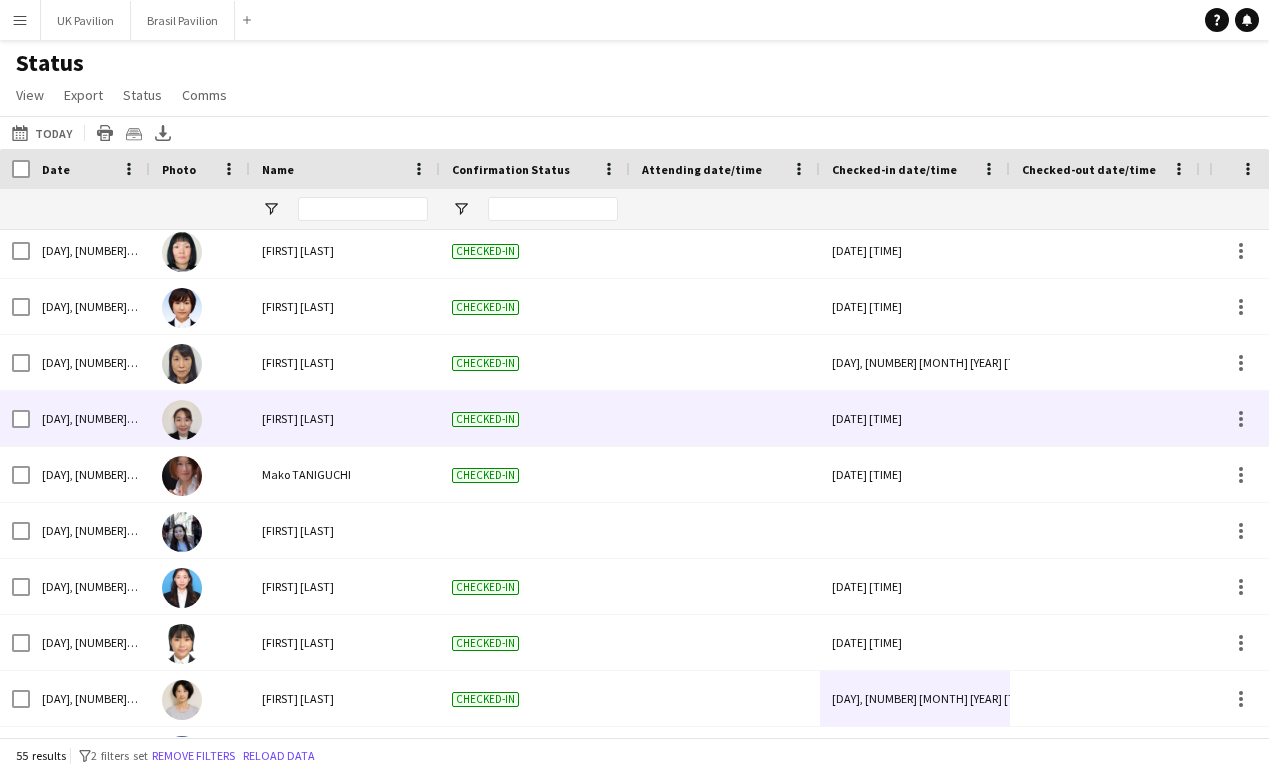 scroll, scrollTop: 1053, scrollLeft: 0, axis: vertical 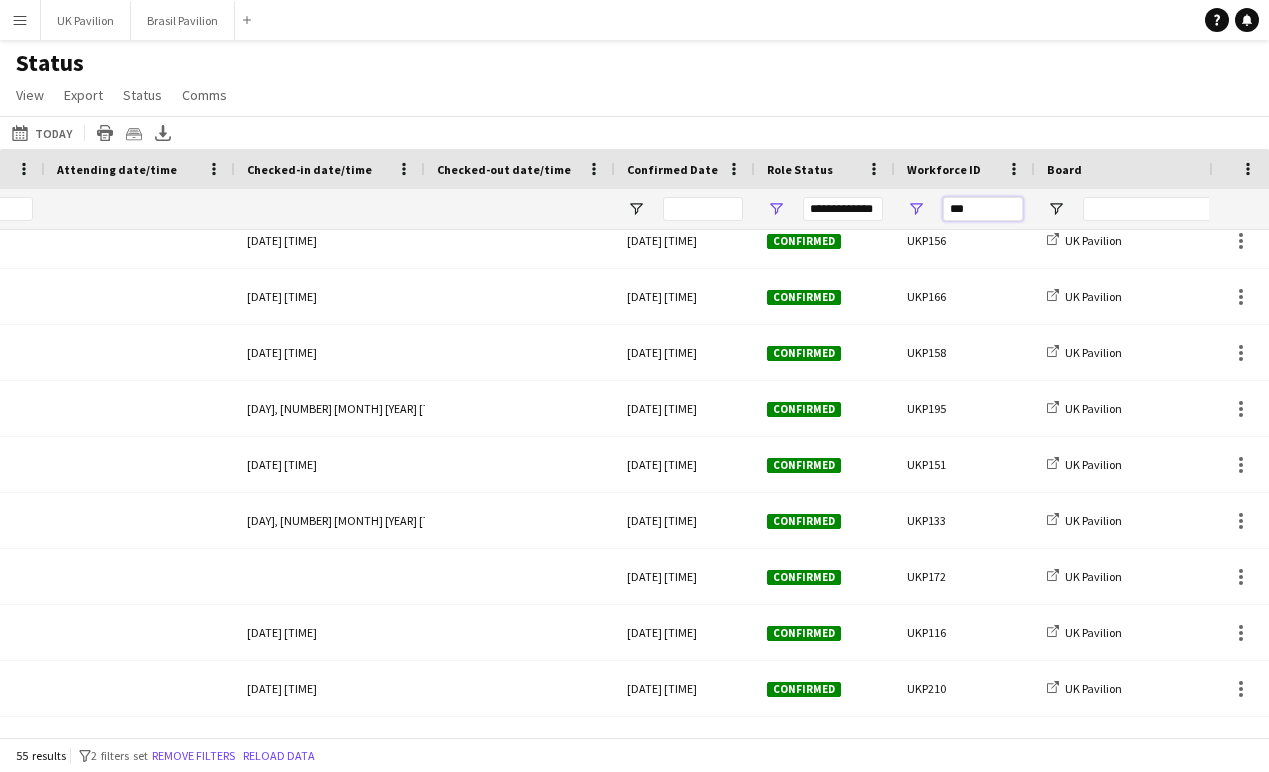 click on "***" at bounding box center (983, 209) 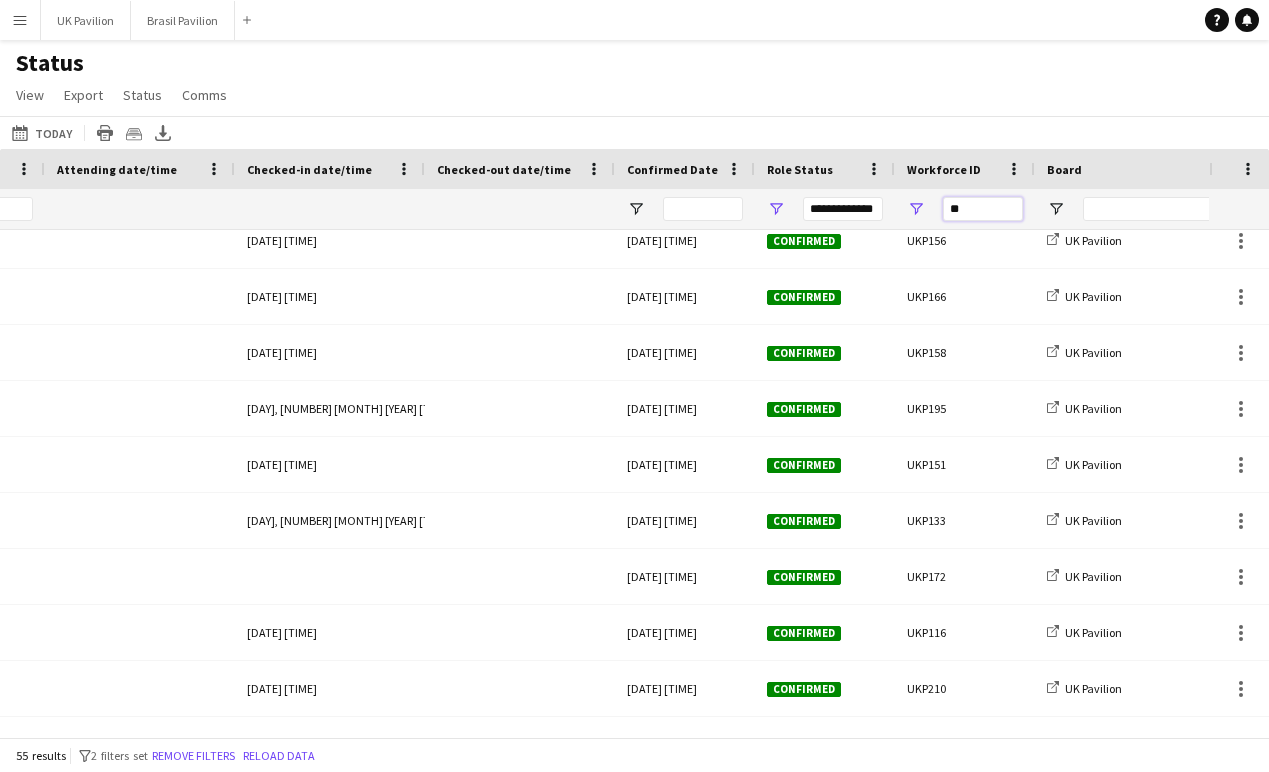 type on "*" 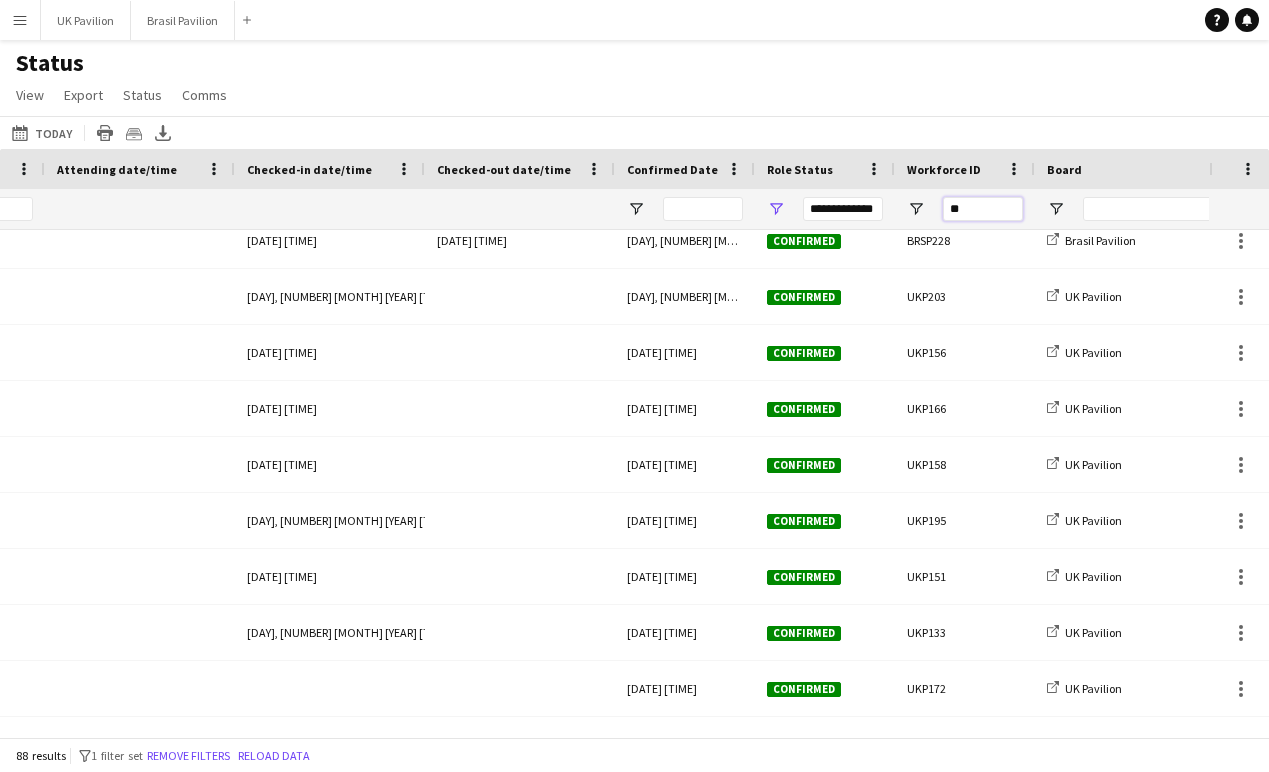 type on "***" 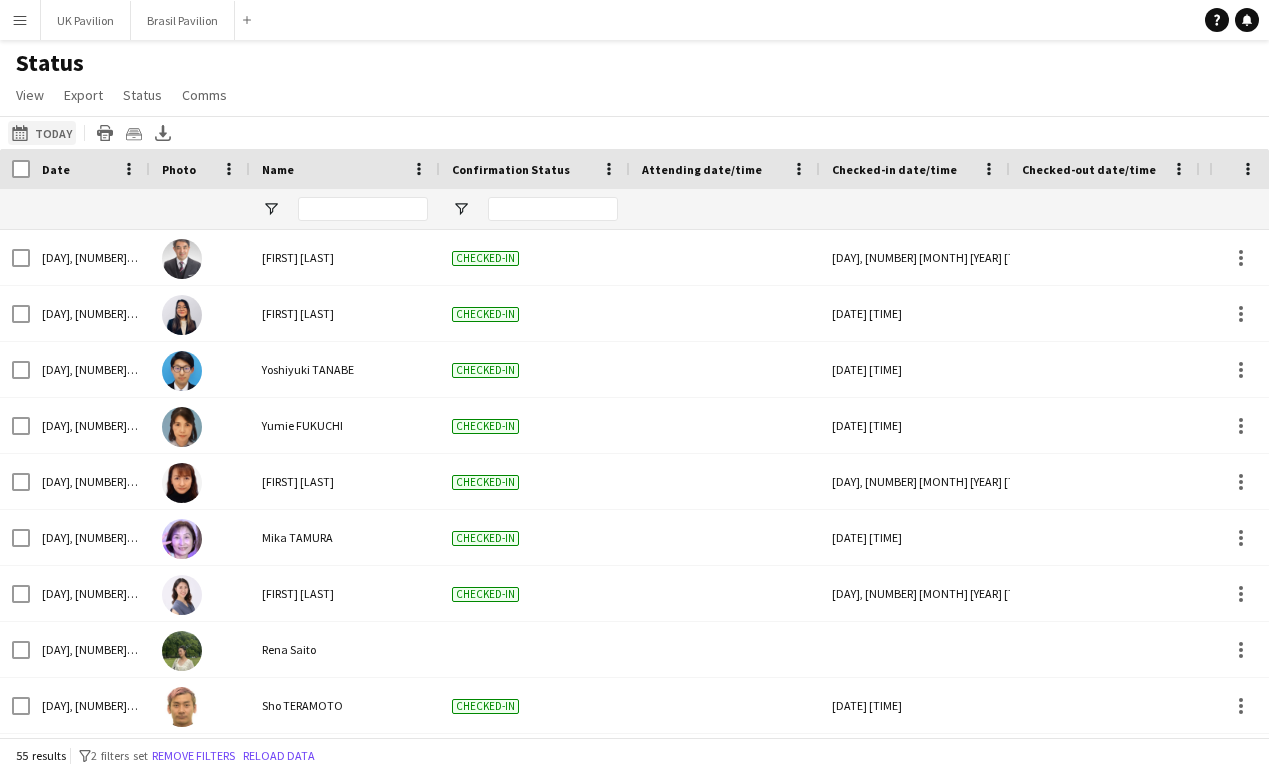click on "This Week
Today" 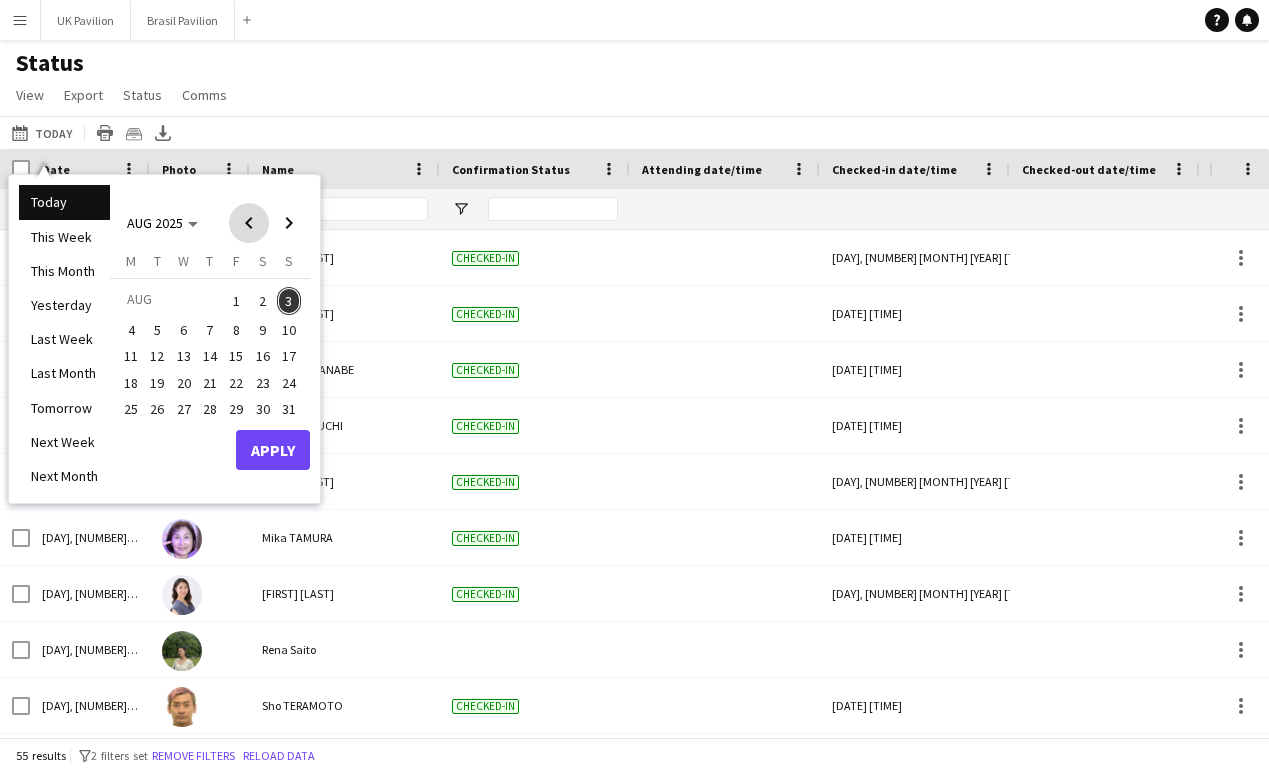 click at bounding box center [249, 223] 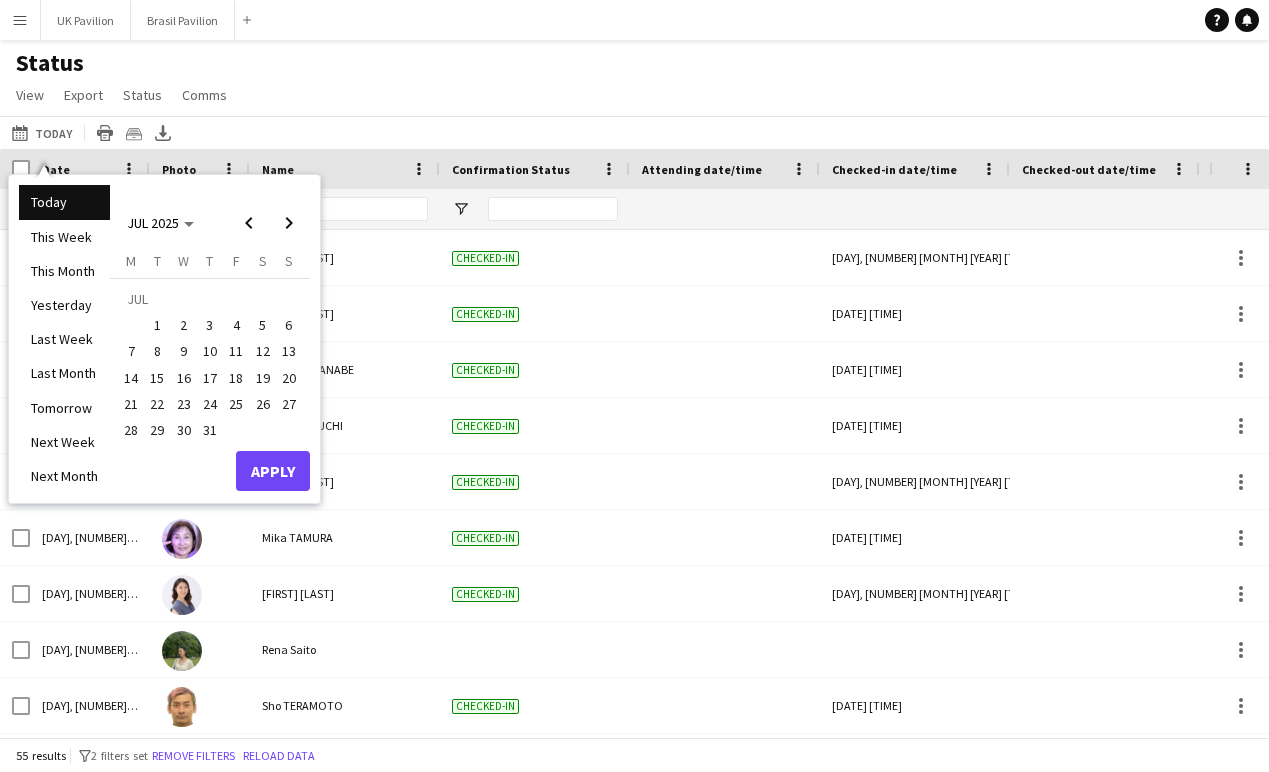click on "28" at bounding box center [131, 430] 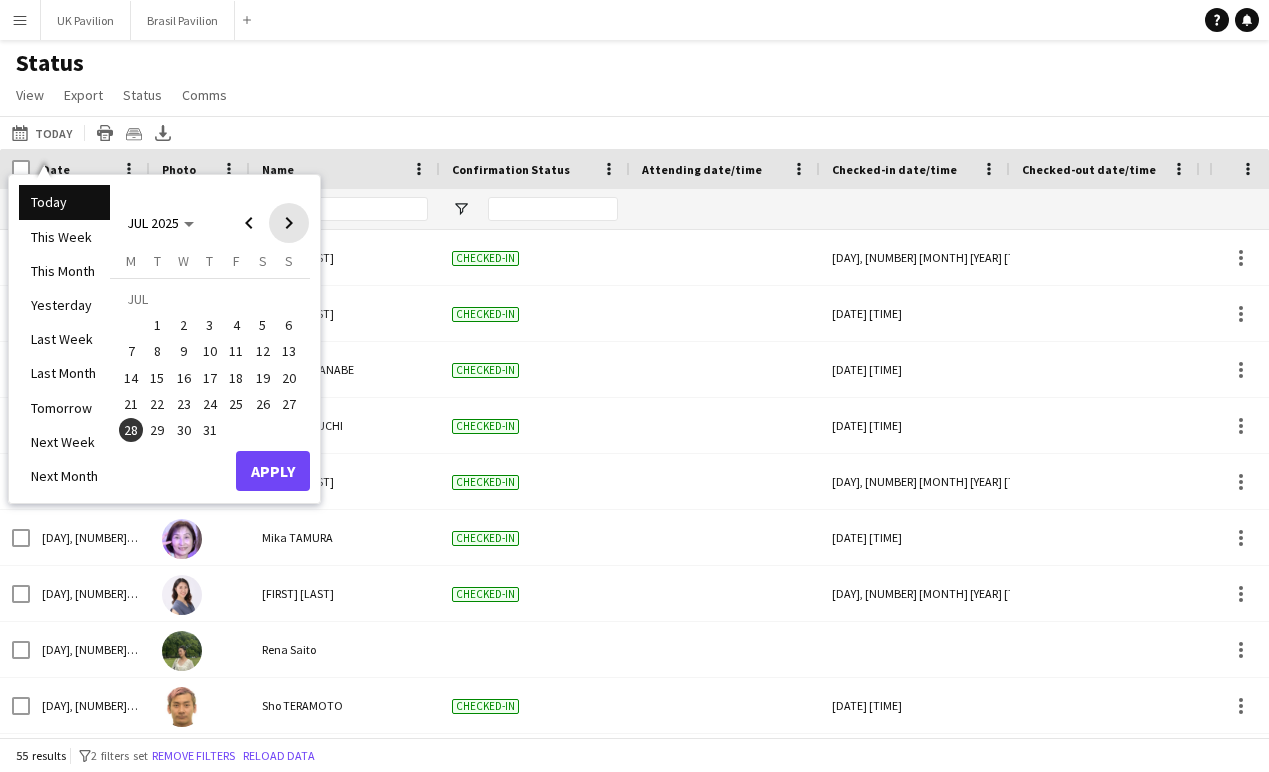 drag, startPoint x: 299, startPoint y: 221, endPoint x: 294, endPoint y: 245, distance: 24.5153 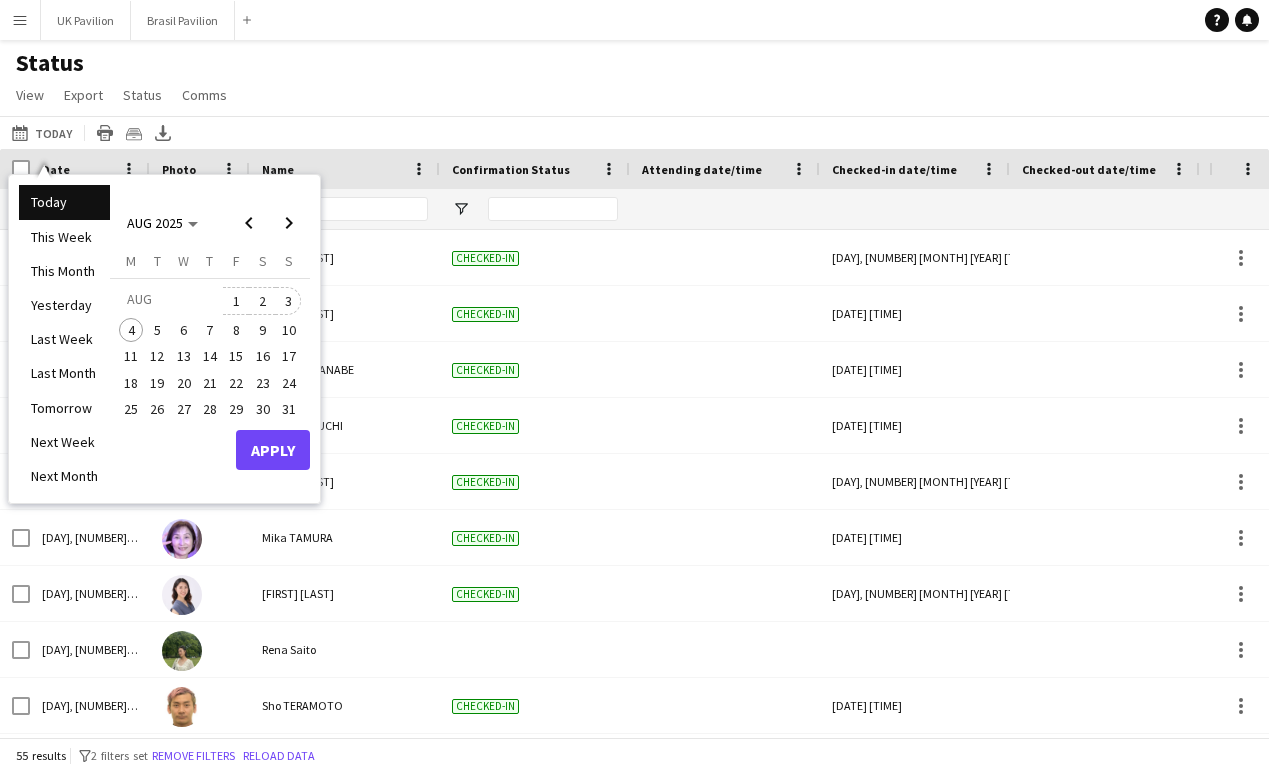 click on "3" at bounding box center (289, 301) 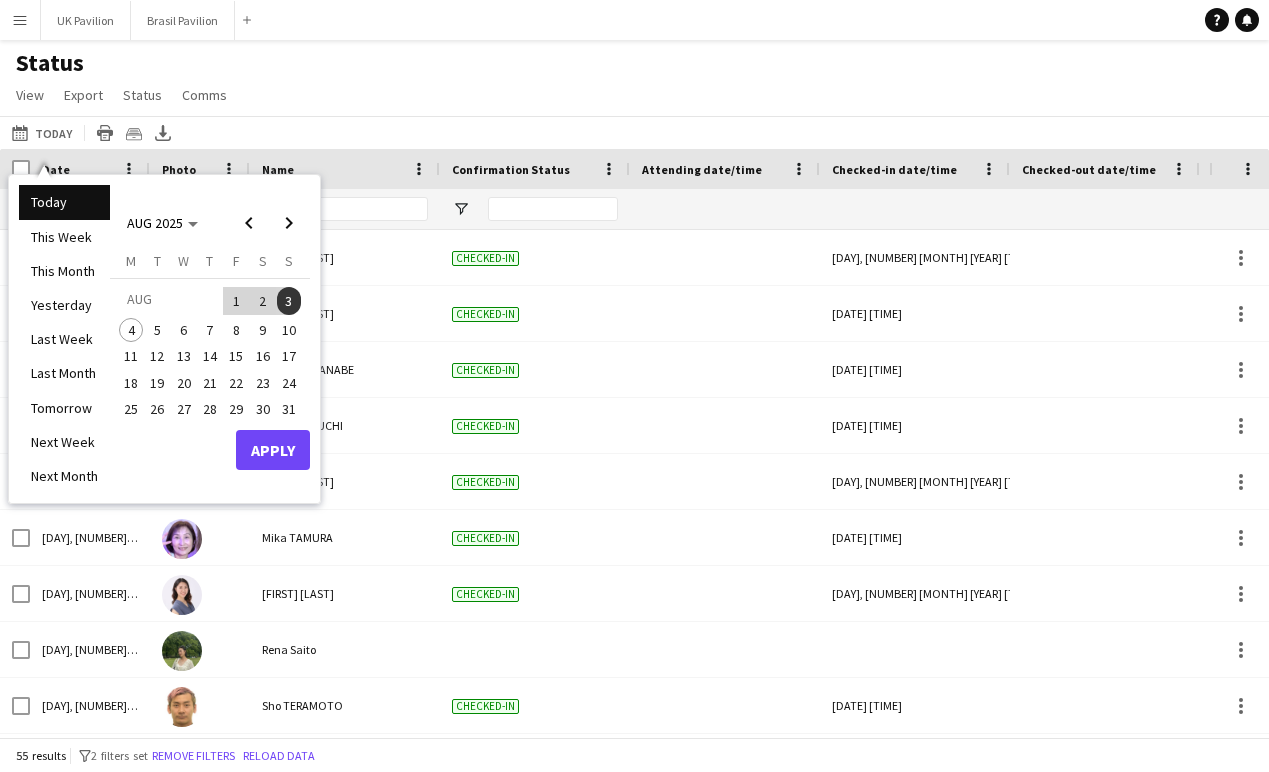 click on "Apply" at bounding box center [273, 450] 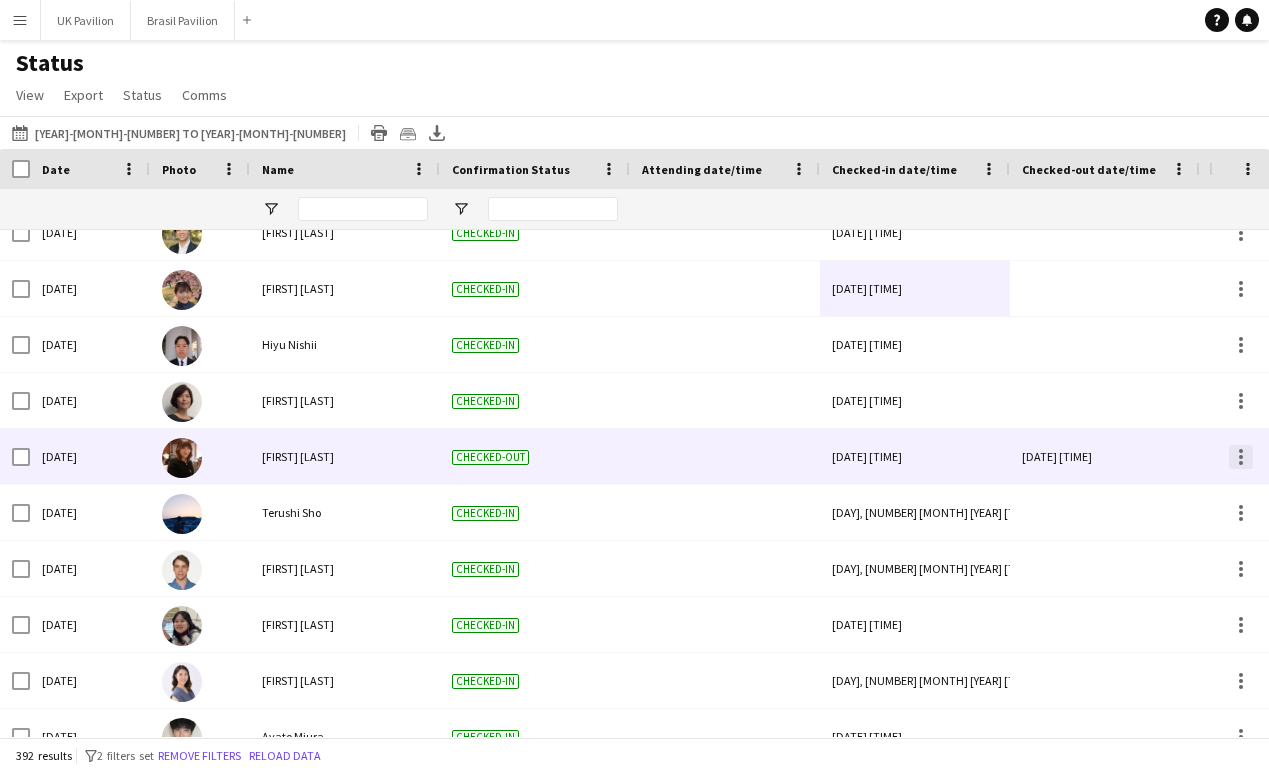 click at bounding box center (1241, 463) 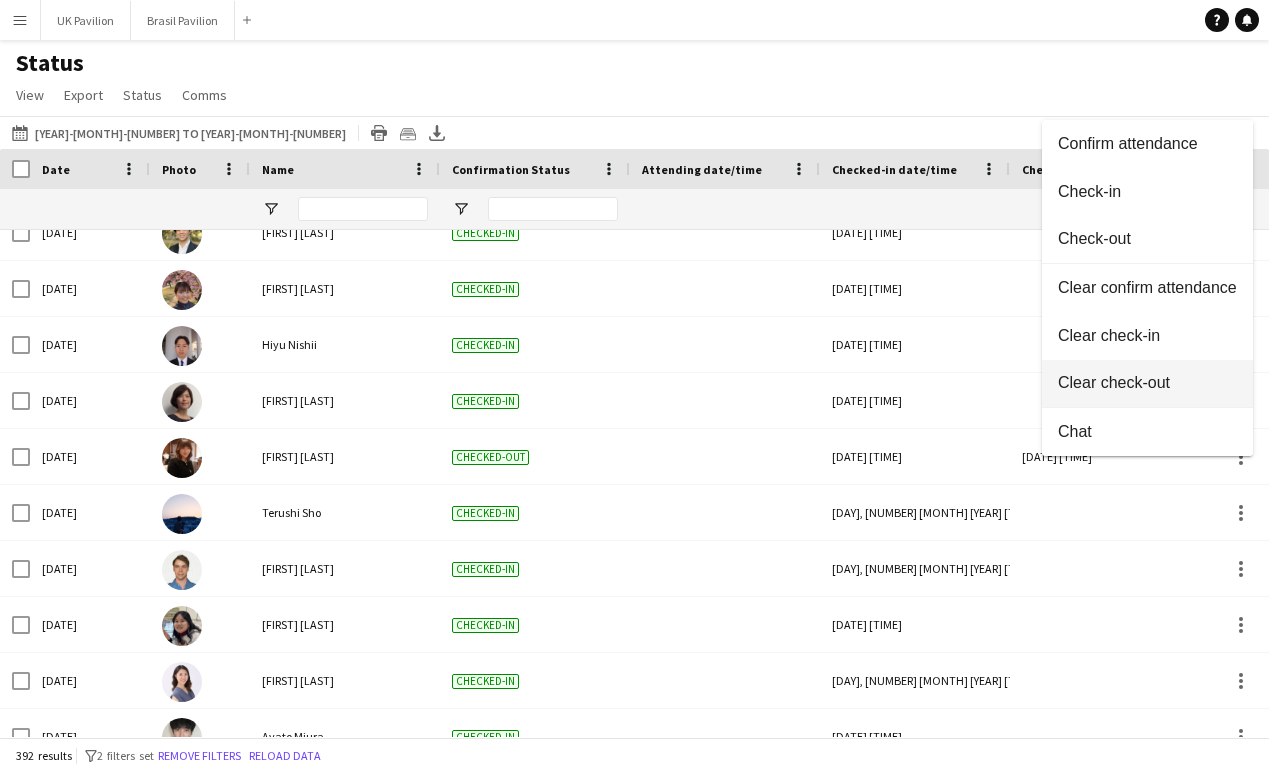 click on "Clear check-out" at bounding box center [1147, 383] 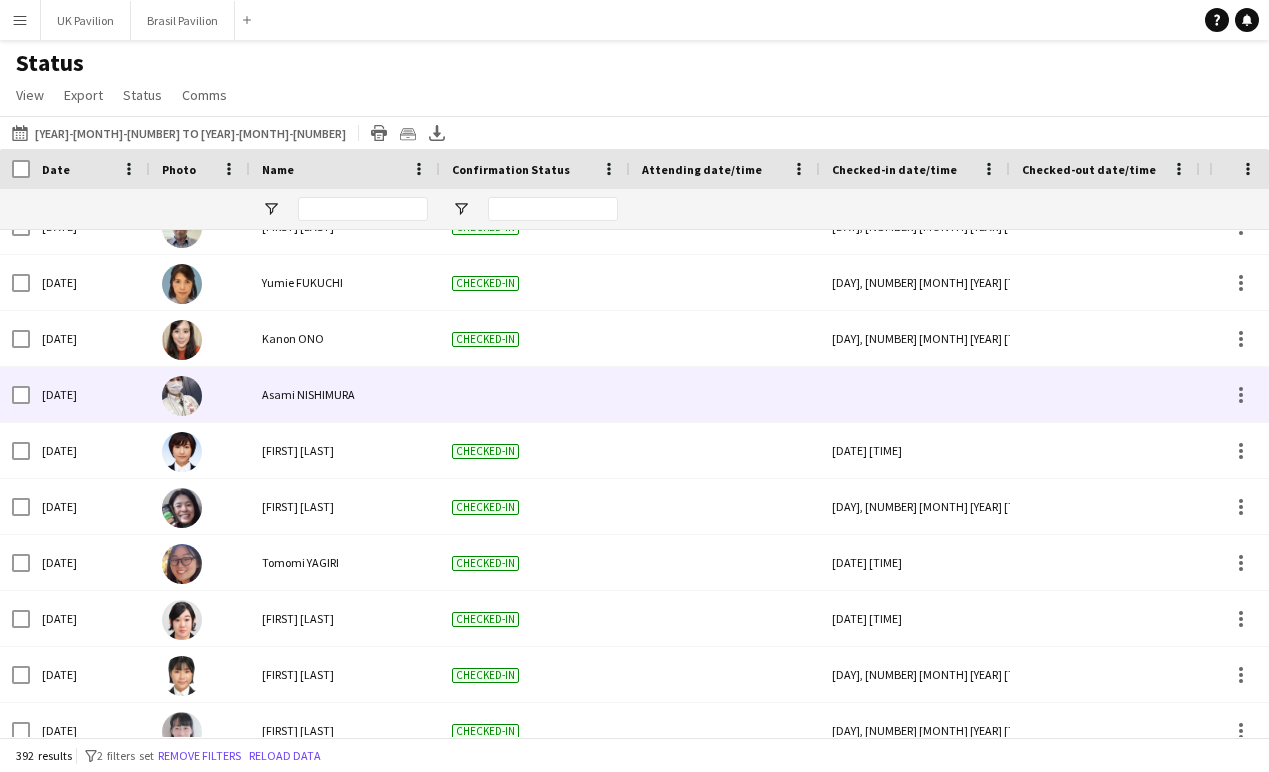 click at bounding box center [915, 394] 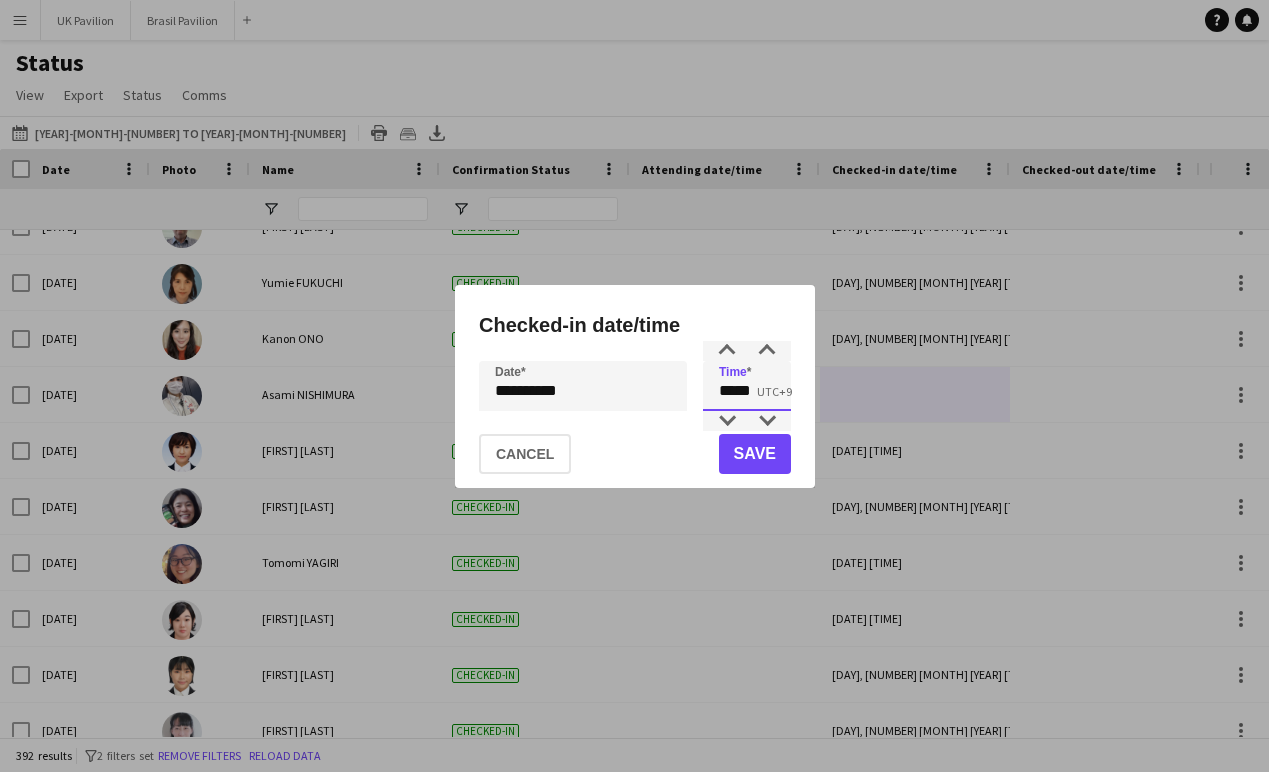 drag, startPoint x: 765, startPoint y: 396, endPoint x: 696, endPoint y: 395, distance: 69.00725 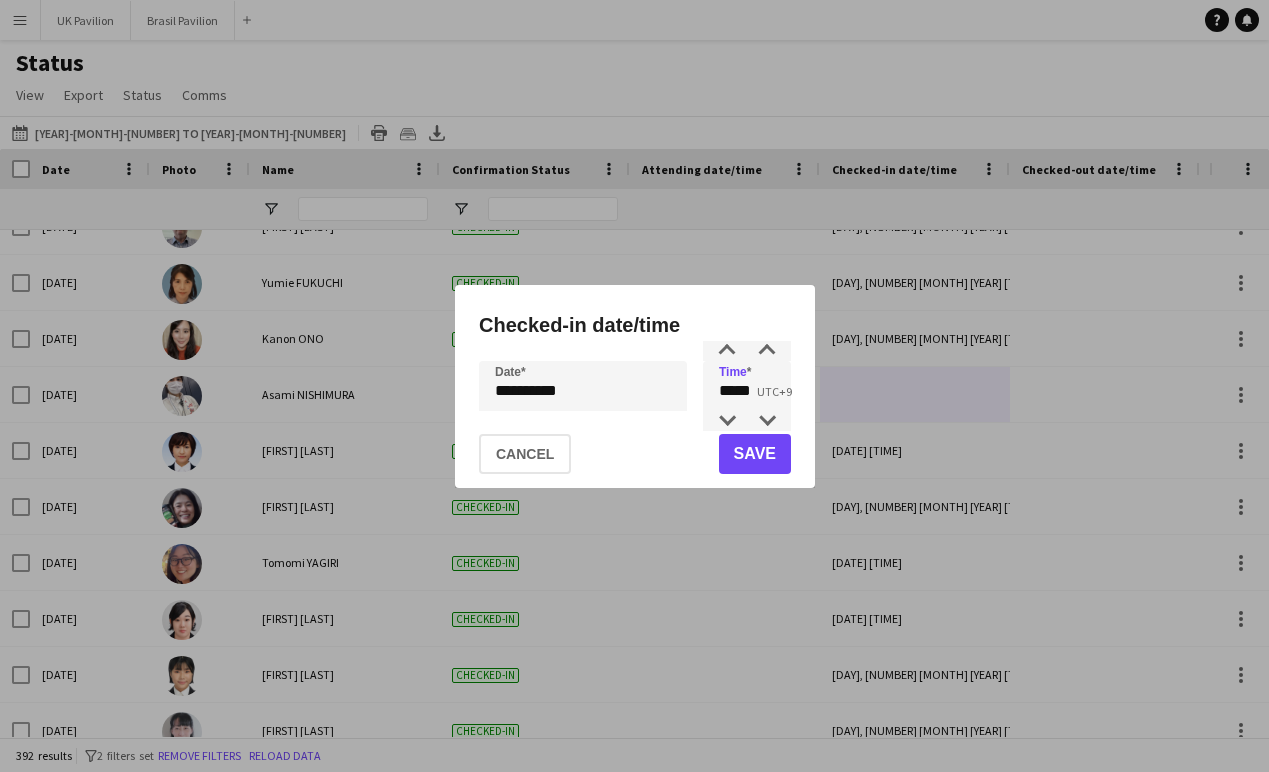 click on "**********" at bounding box center (634, 386) 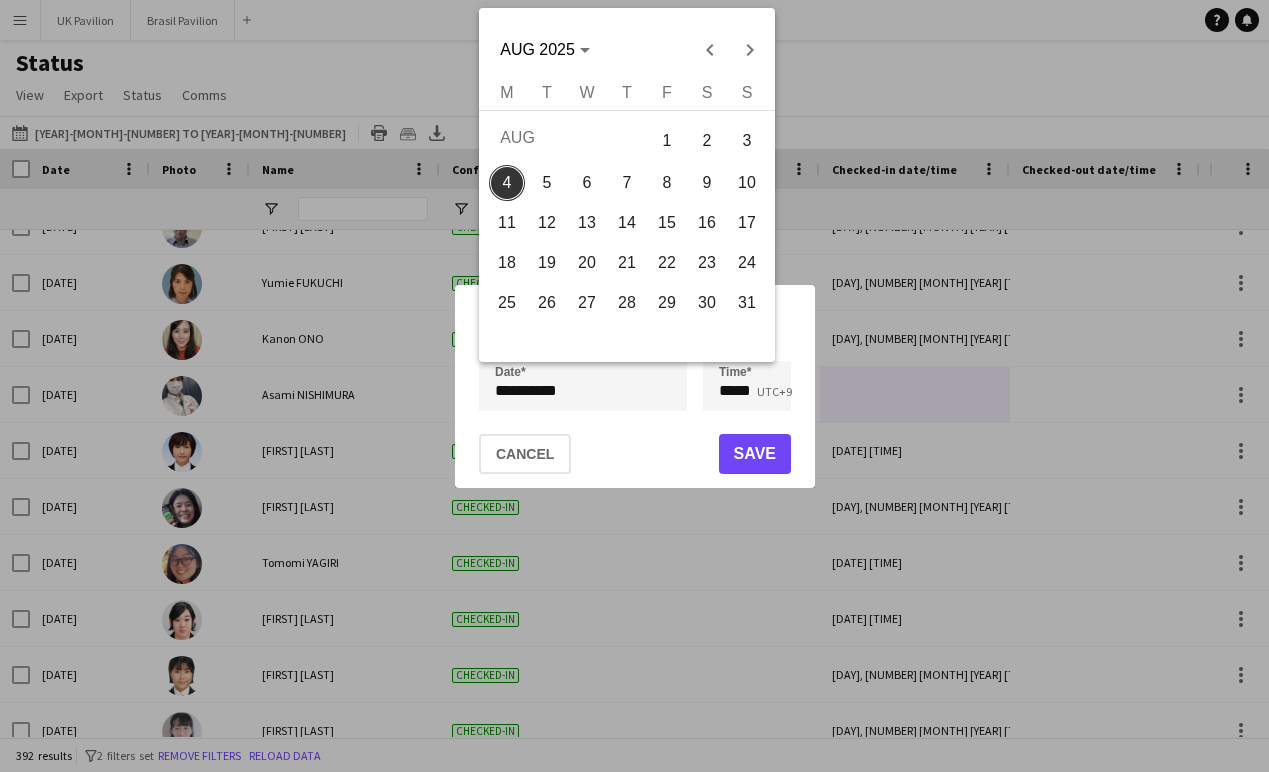 scroll, scrollTop: 1, scrollLeft: 0, axis: vertical 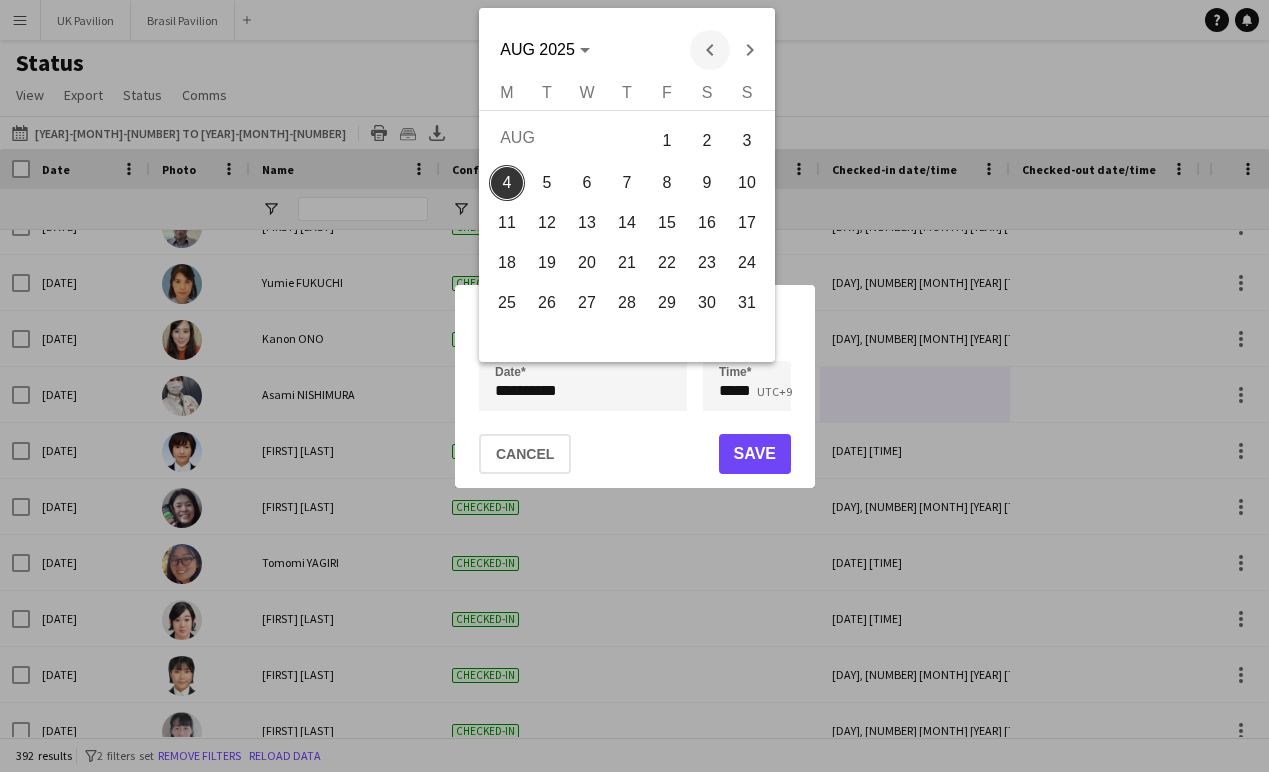 click at bounding box center (709, 50) 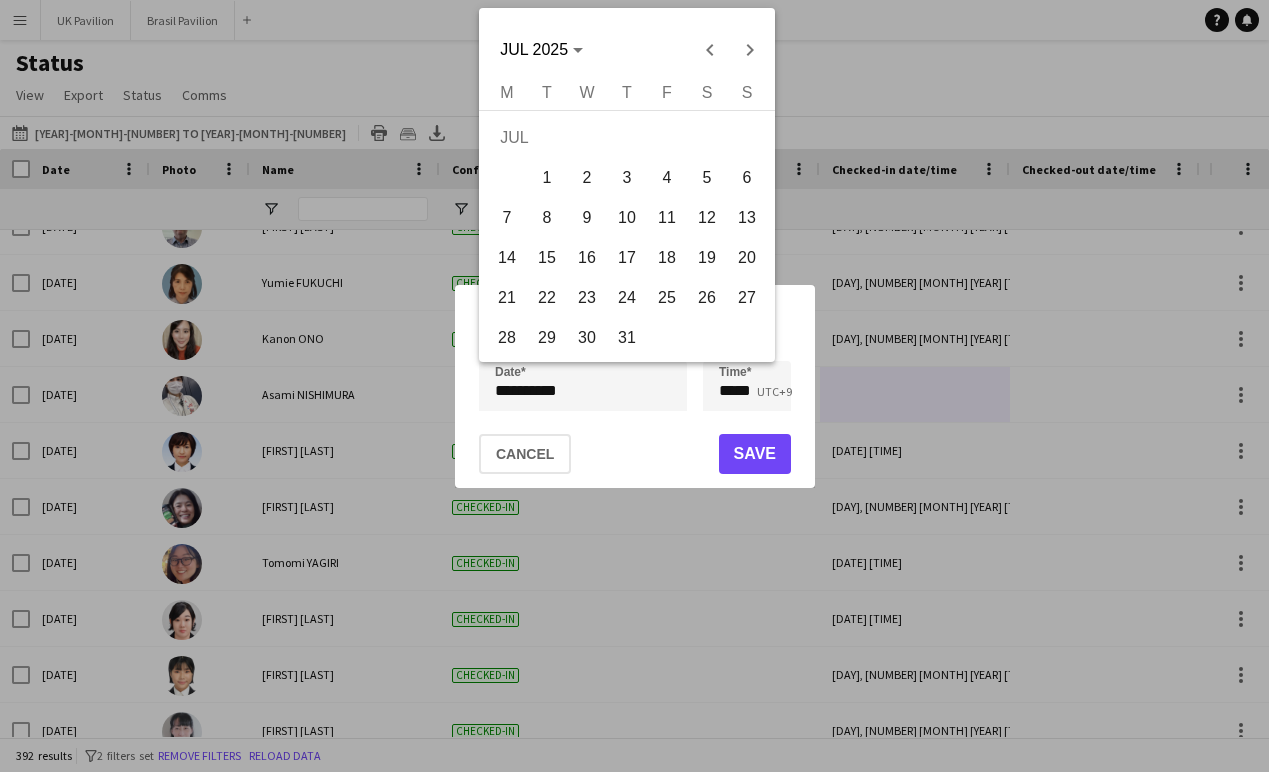 click on "28" at bounding box center [507, 338] 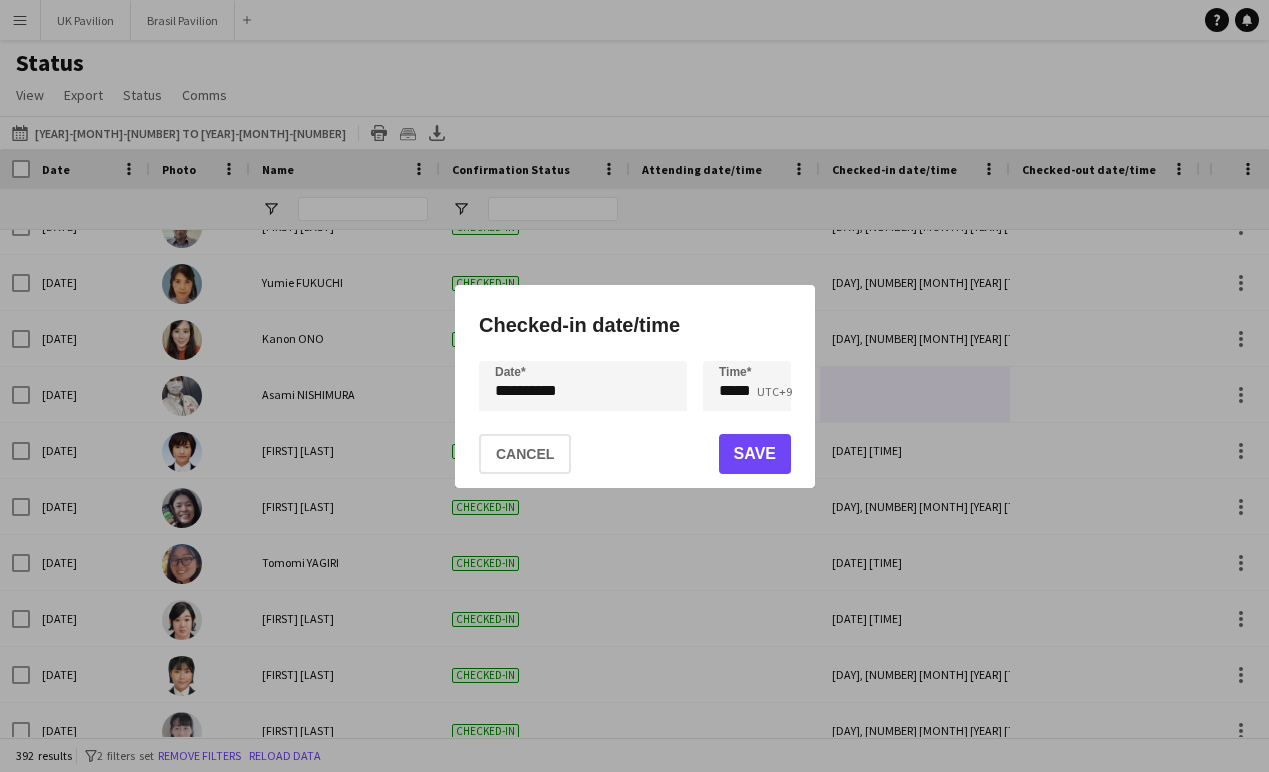 click on "Save" 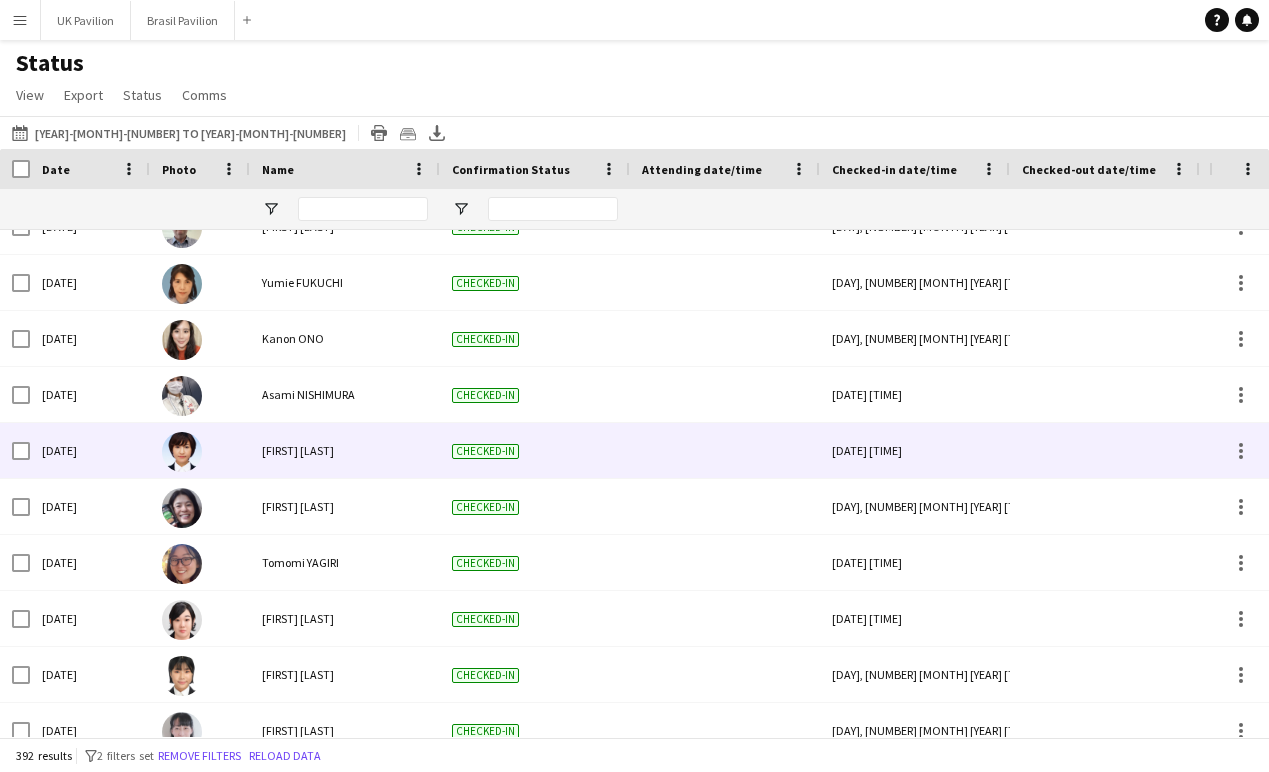 scroll, scrollTop: 0, scrollLeft: 0, axis: both 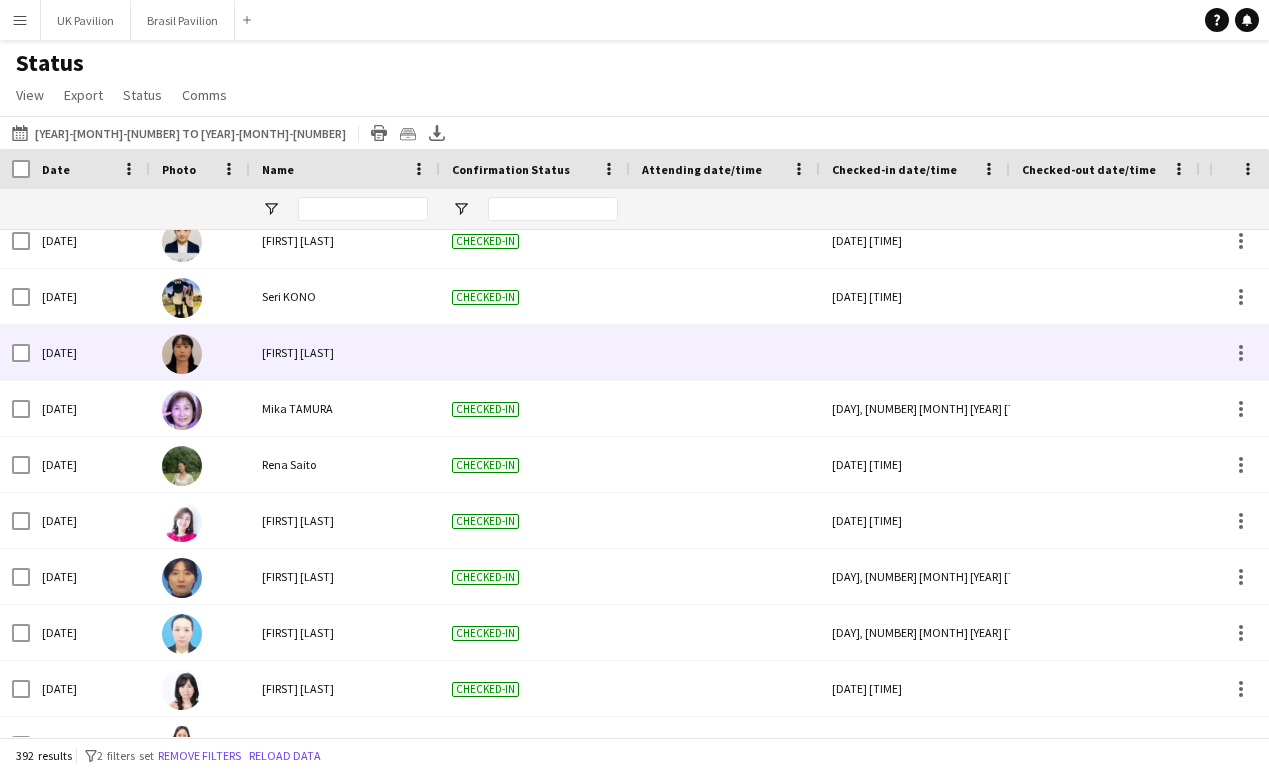 click at bounding box center [915, 352] 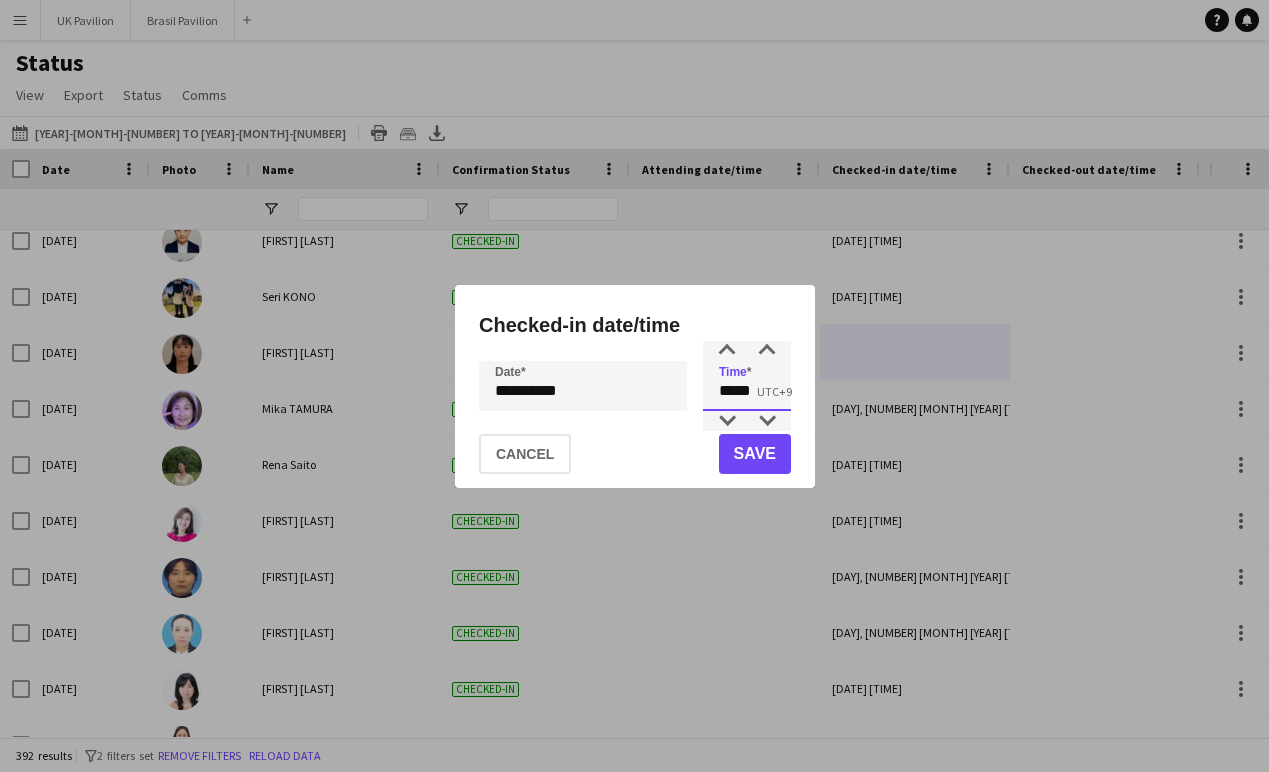 drag, startPoint x: 776, startPoint y: 393, endPoint x: 670, endPoint y: 392, distance: 106.004715 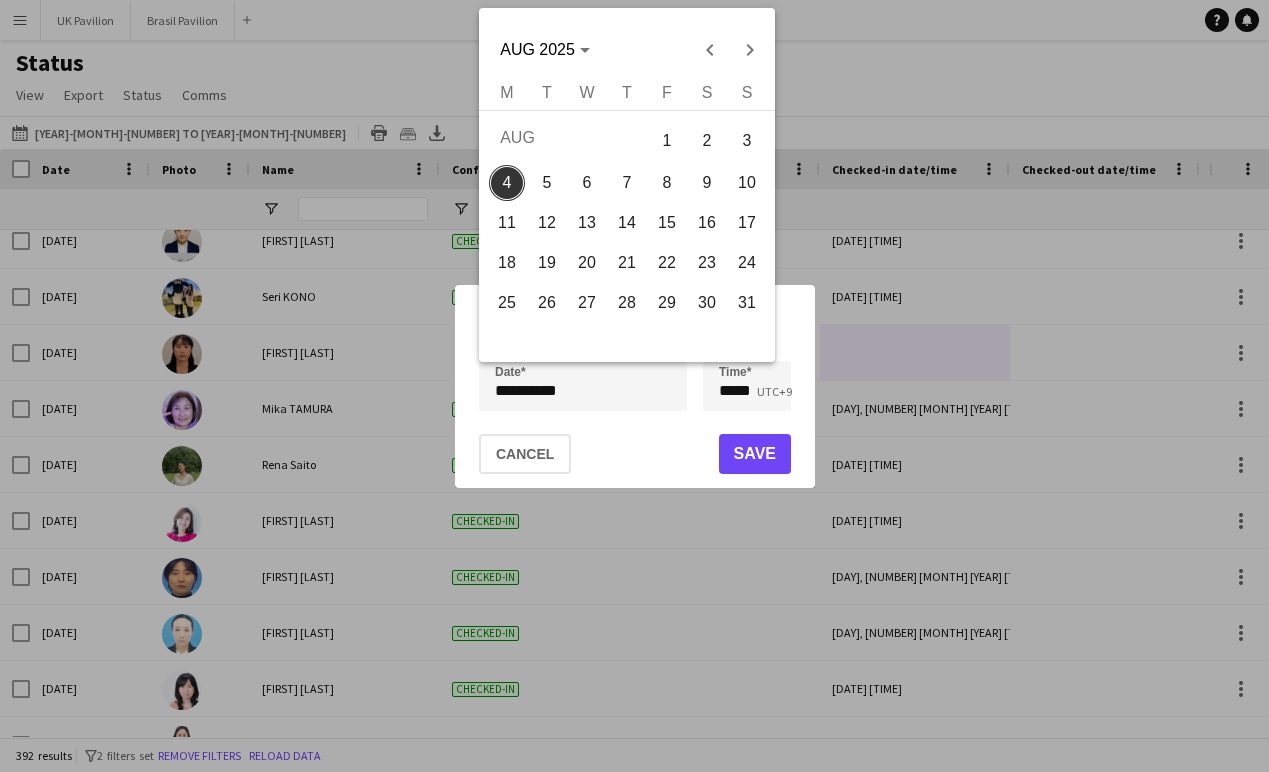 click on "**********" at bounding box center [634, 386] 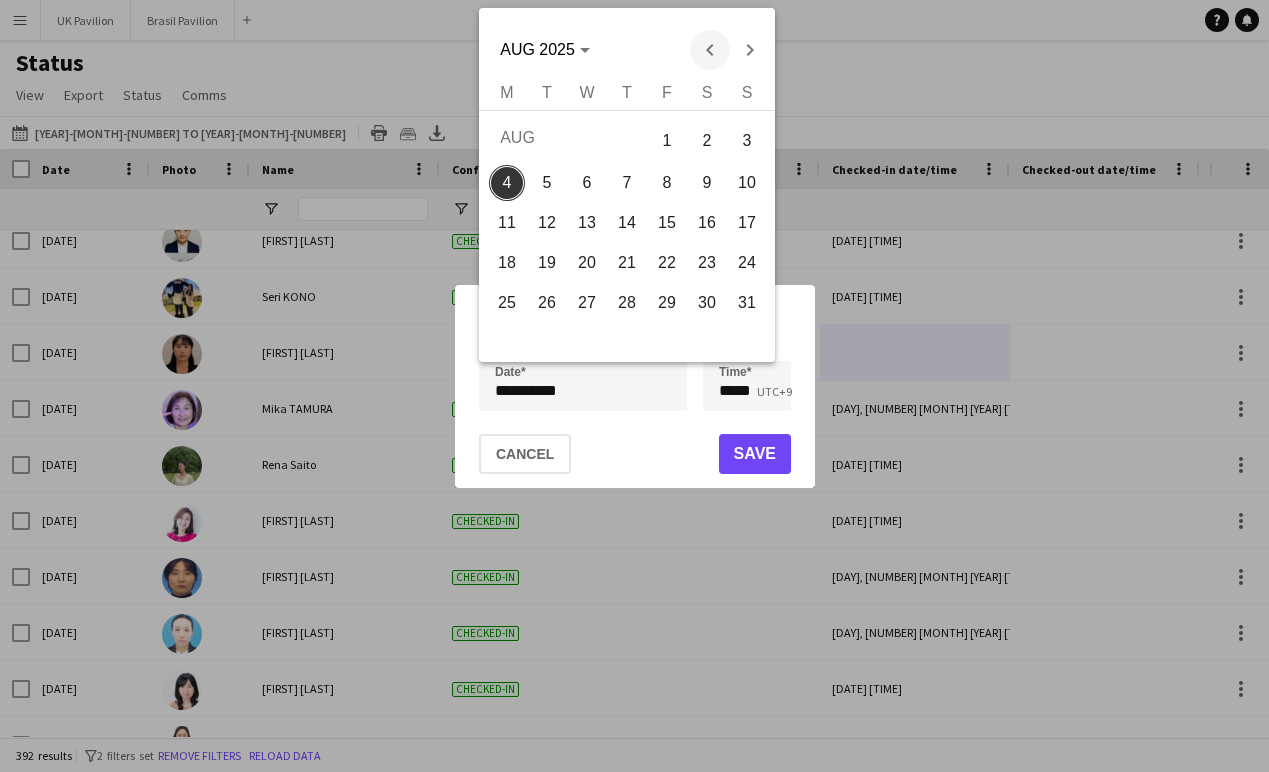 click at bounding box center (709, 50) 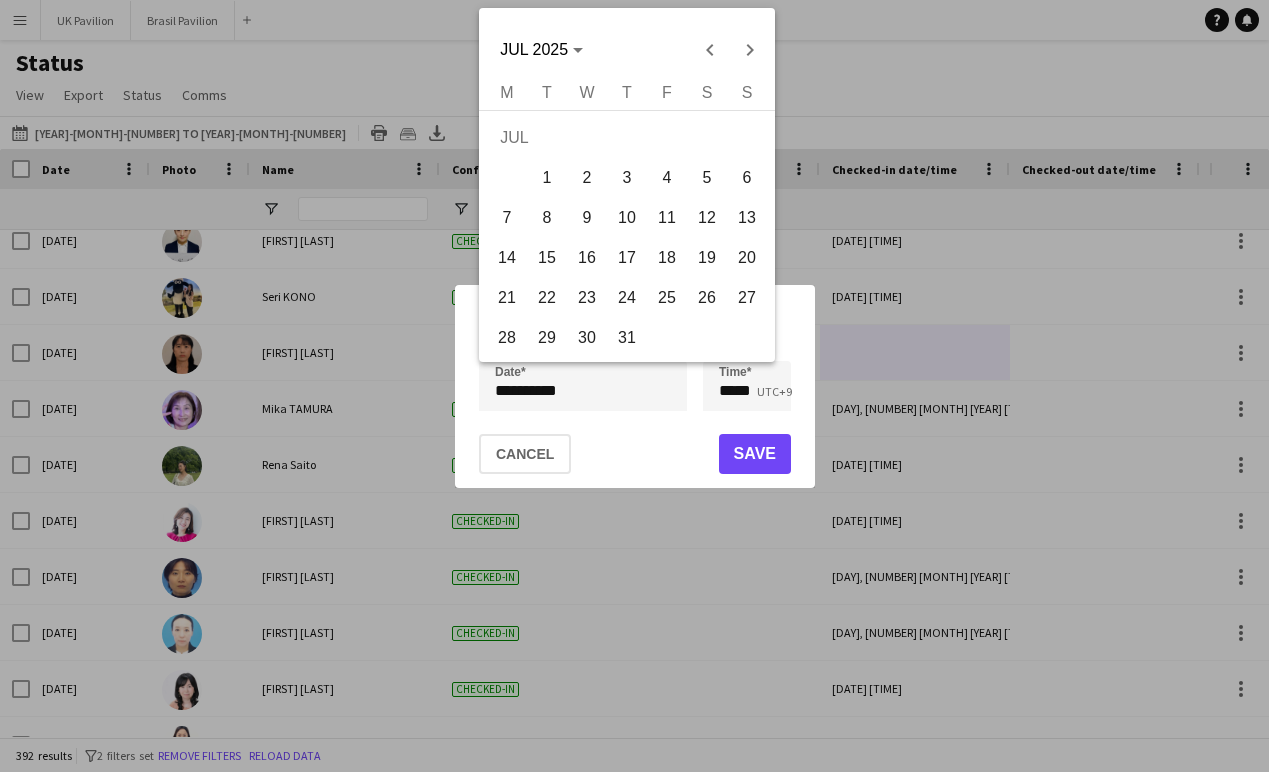 click on "28" at bounding box center (507, 338) 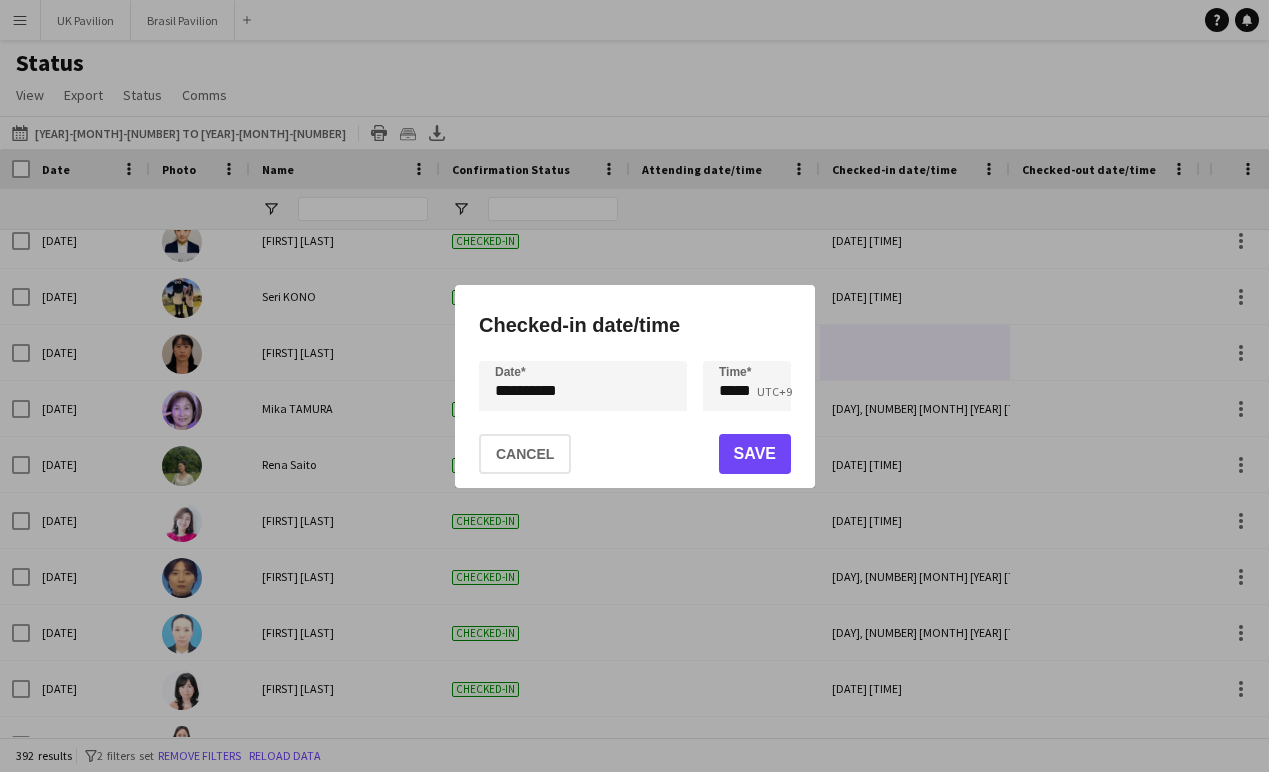click on "Save" 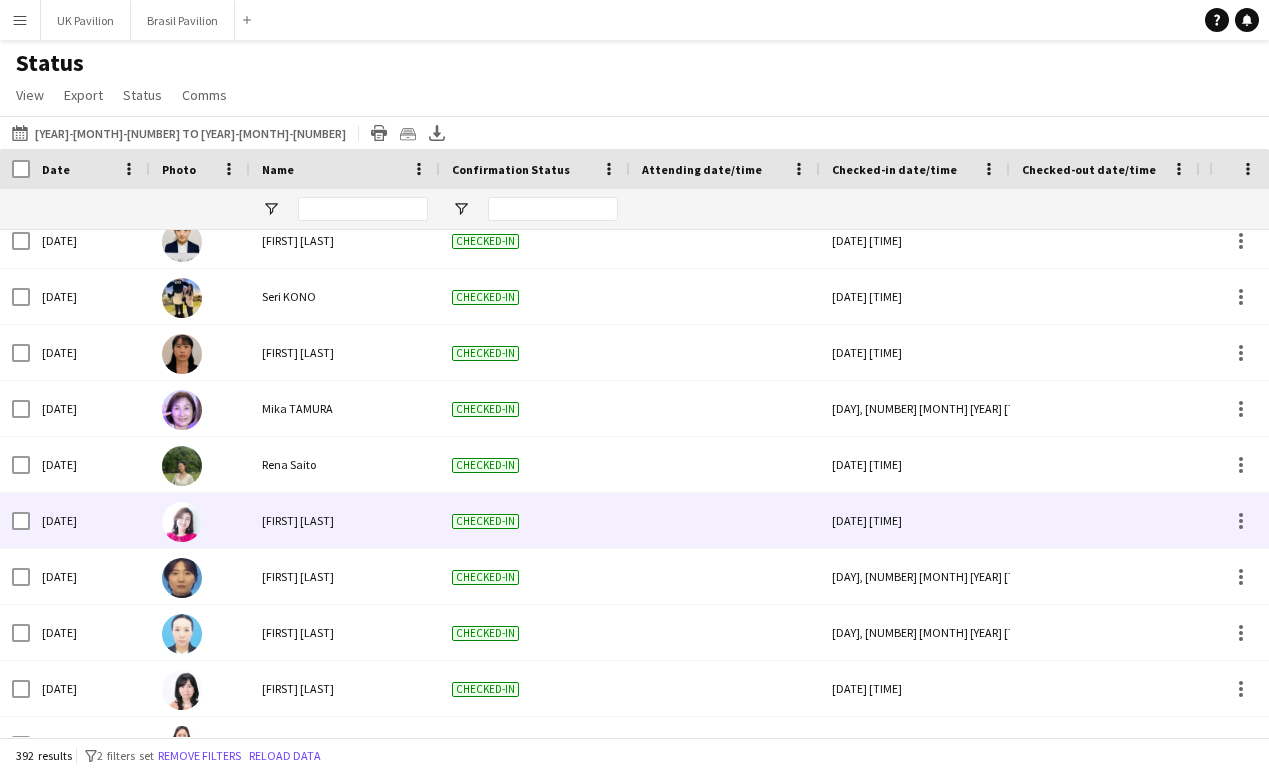 scroll, scrollTop: 2710, scrollLeft: 0, axis: vertical 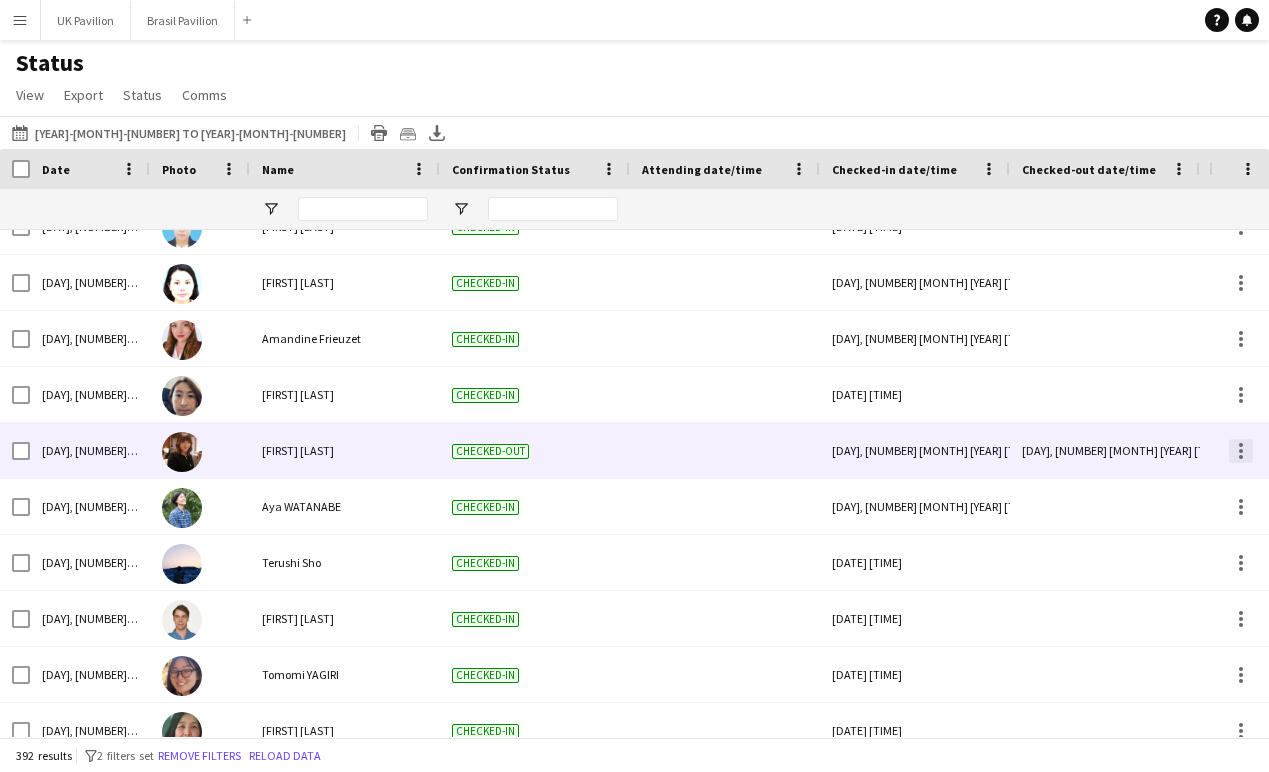 click at bounding box center (1241, 451) 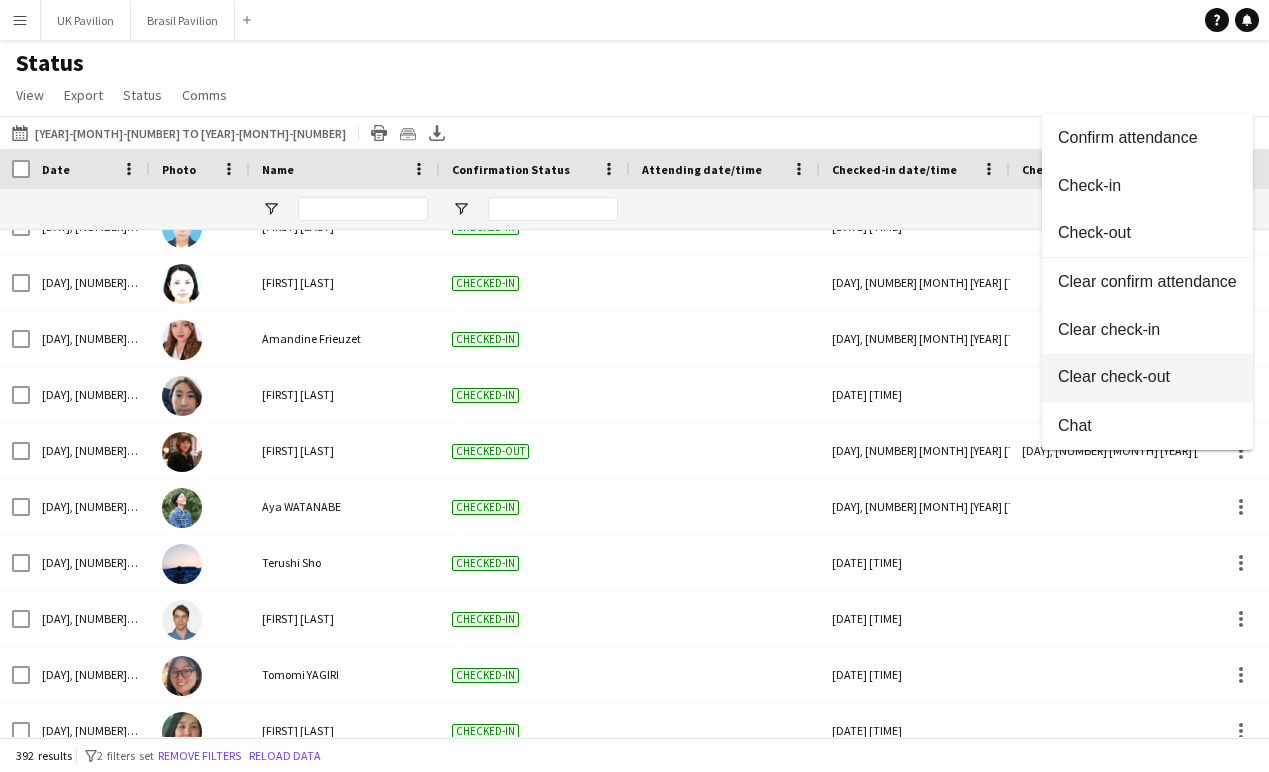 click on "Clear check-out" at bounding box center [1147, 377] 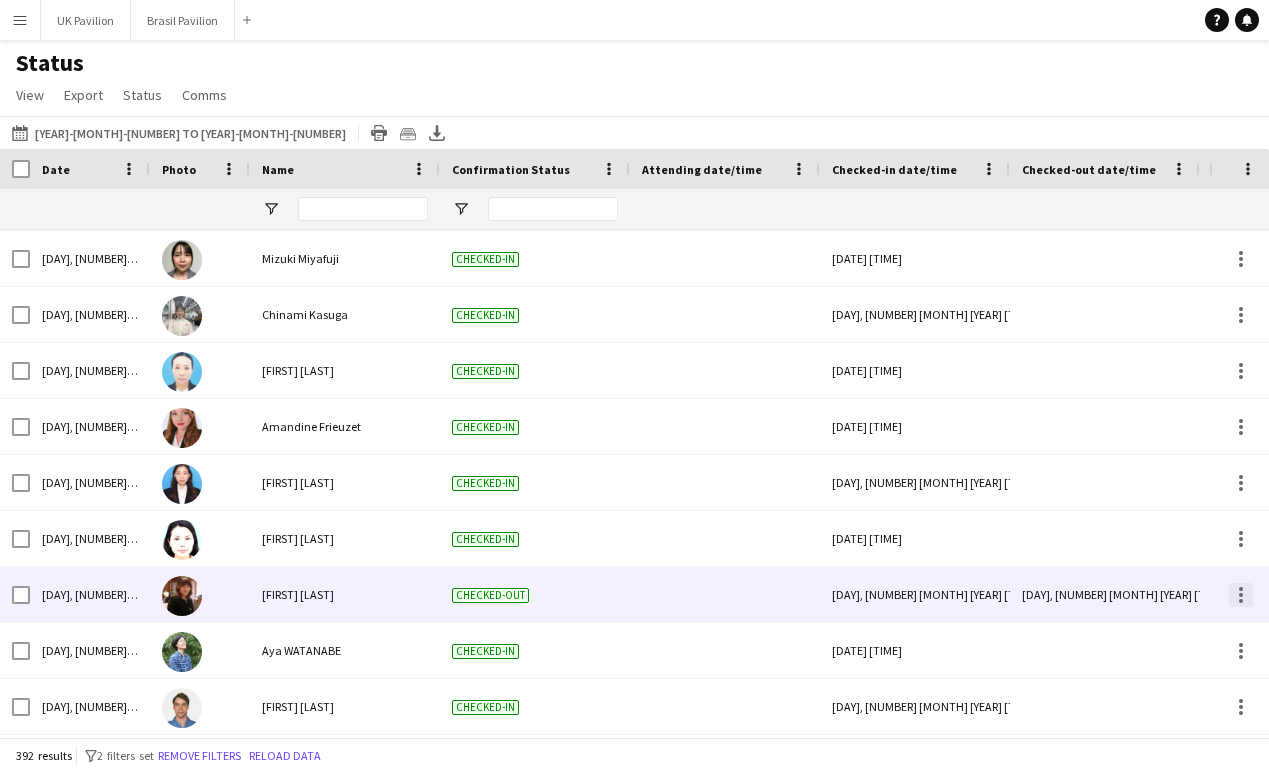 click at bounding box center (1241, 595) 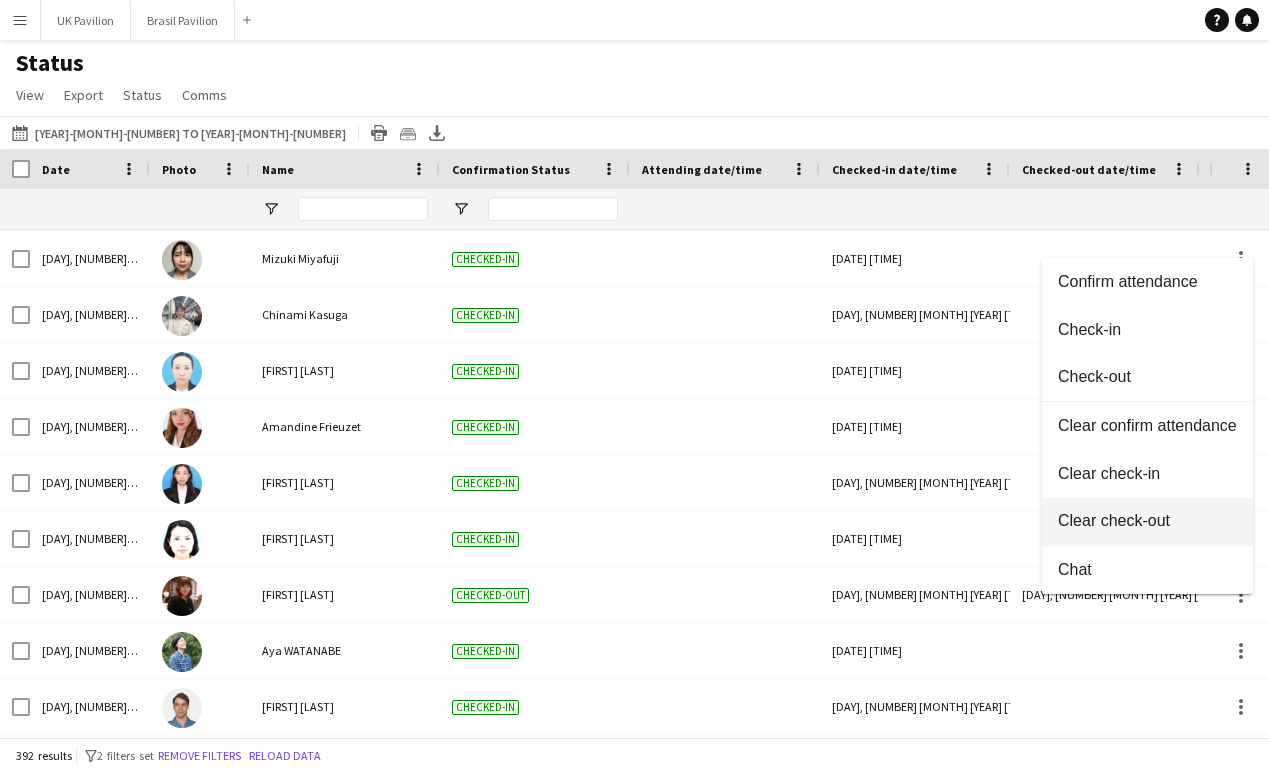 click on "Clear check-out" at bounding box center [1147, 521] 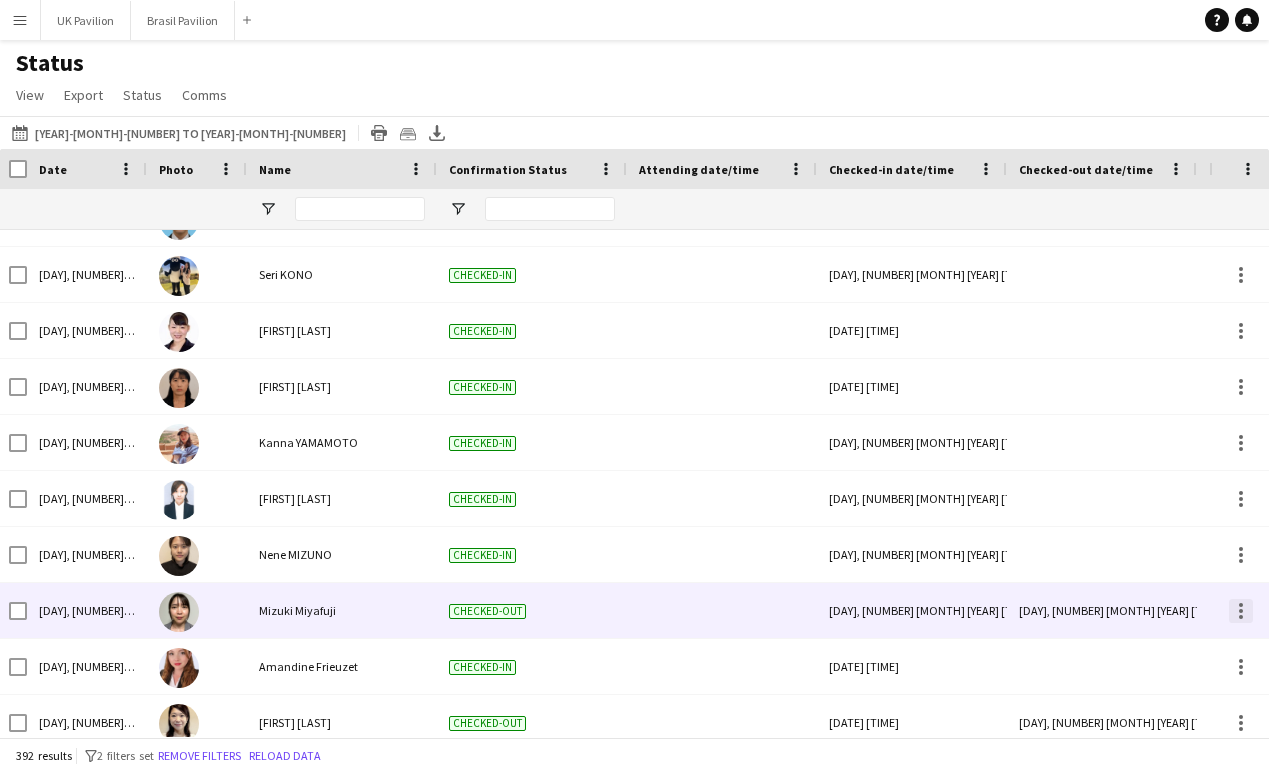 click at bounding box center [1241, 611] 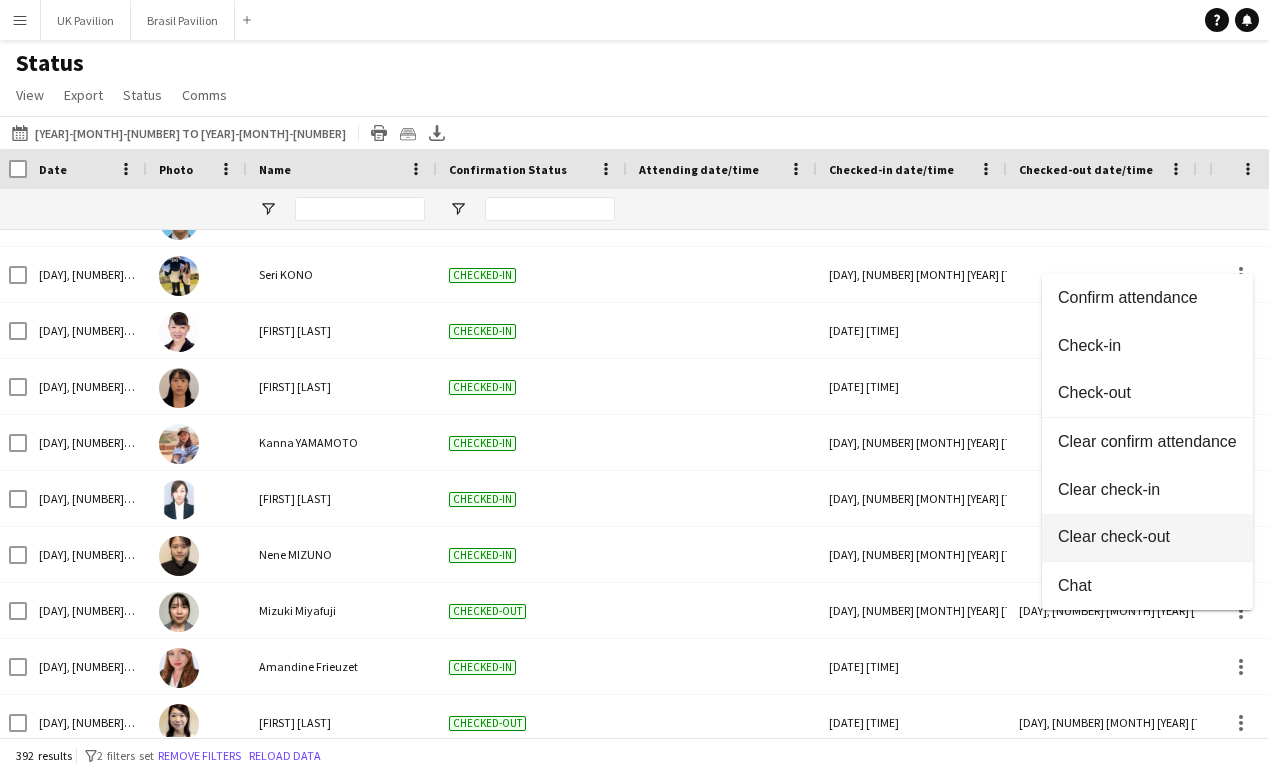 click on "Clear check-out" at bounding box center (1147, 537) 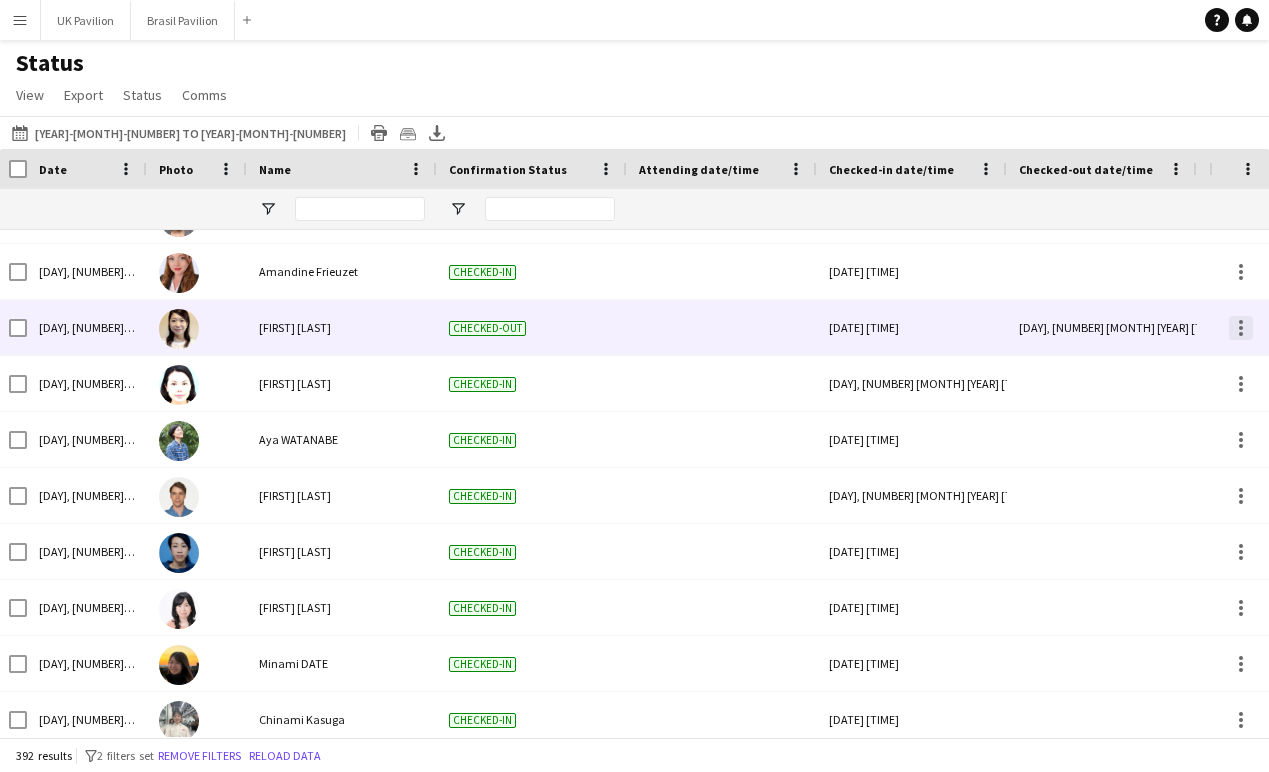 click at bounding box center (1241, 328) 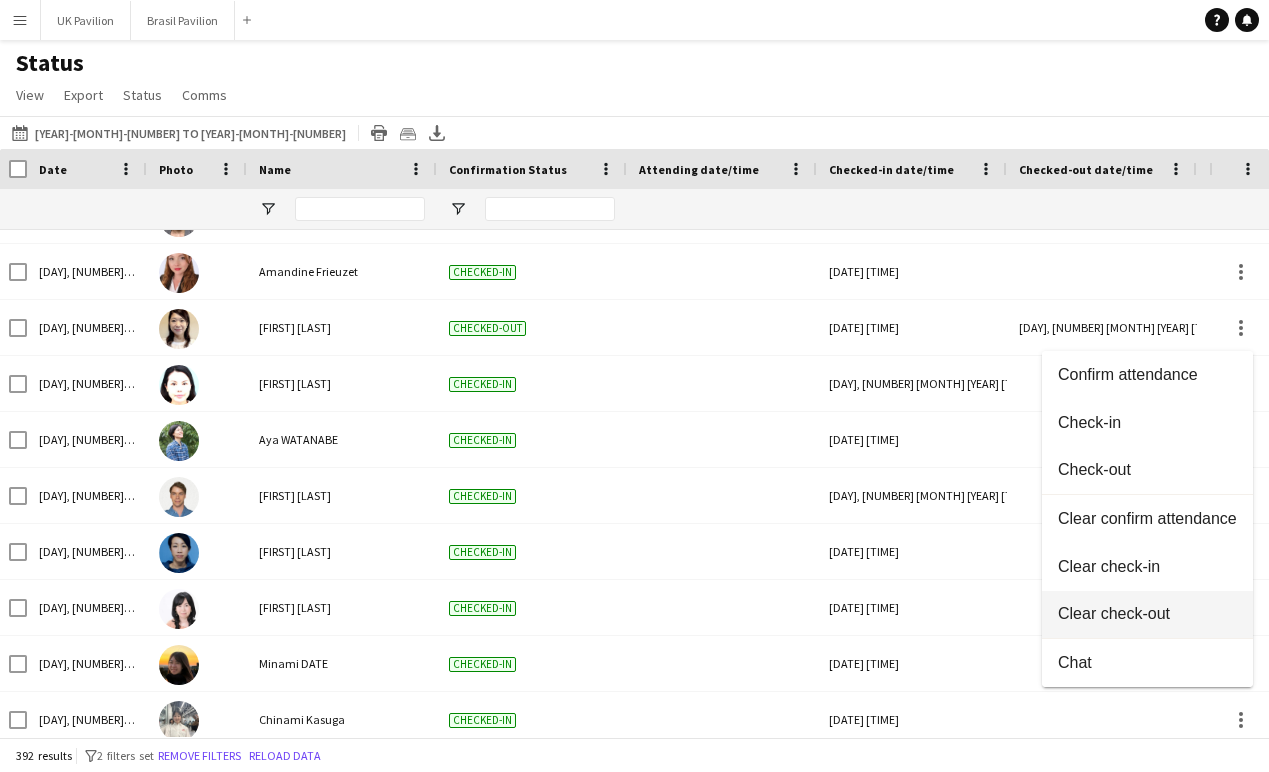click on "Clear check-out" at bounding box center (1147, 614) 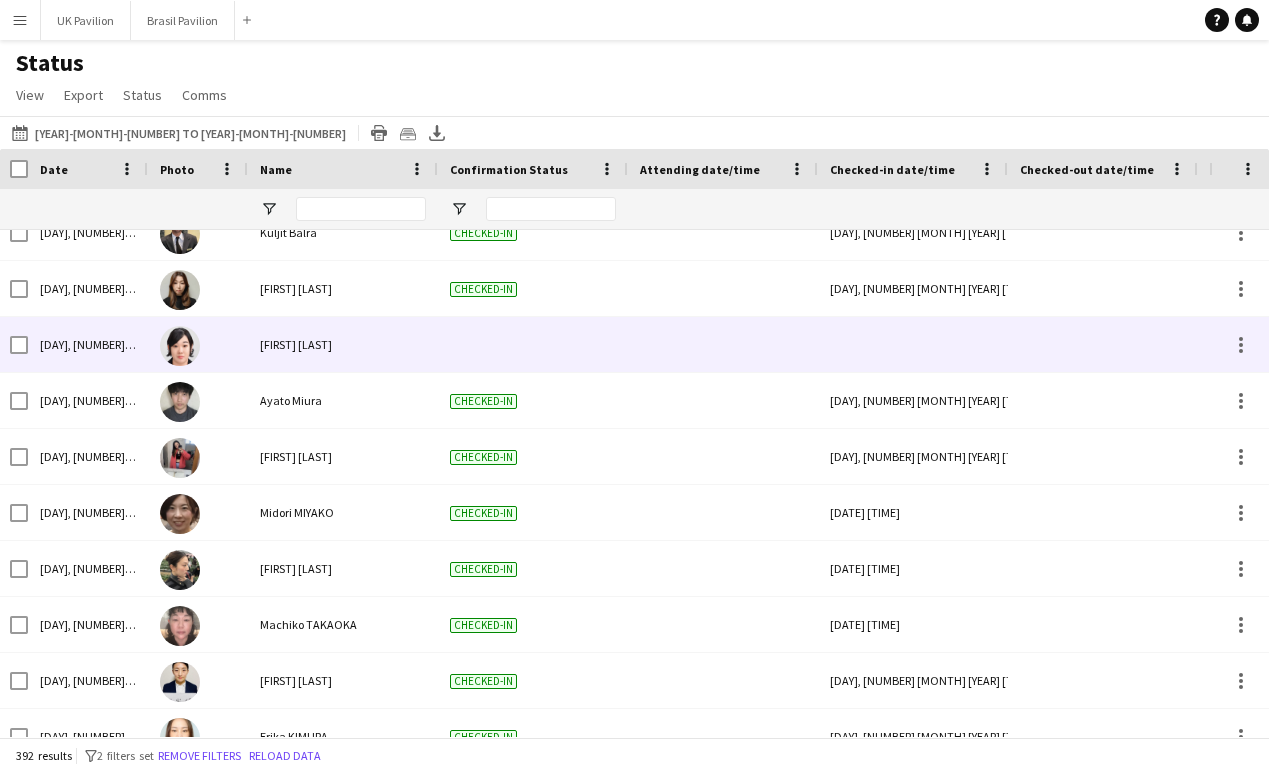 click at bounding box center [913, 344] 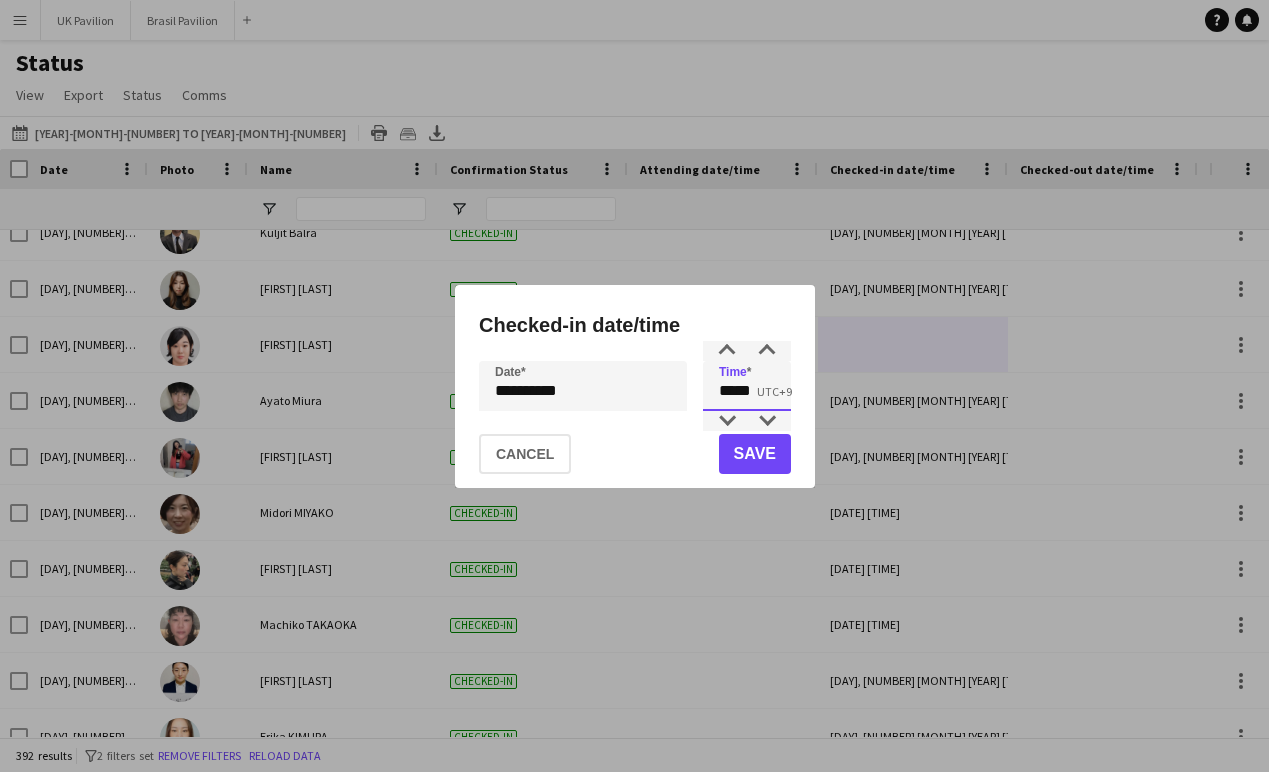 drag, startPoint x: 777, startPoint y: 393, endPoint x: 656, endPoint y: 397, distance: 121.0661 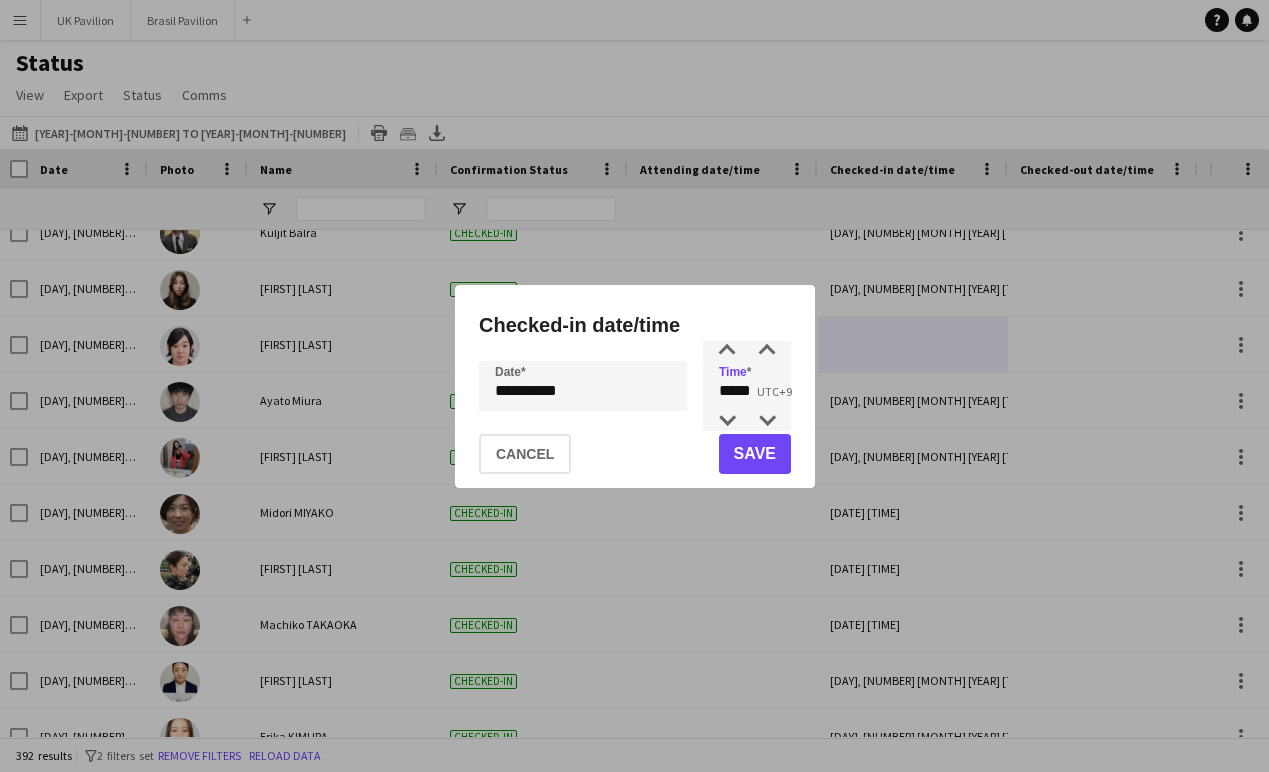 click on "**********" at bounding box center [634, 386] 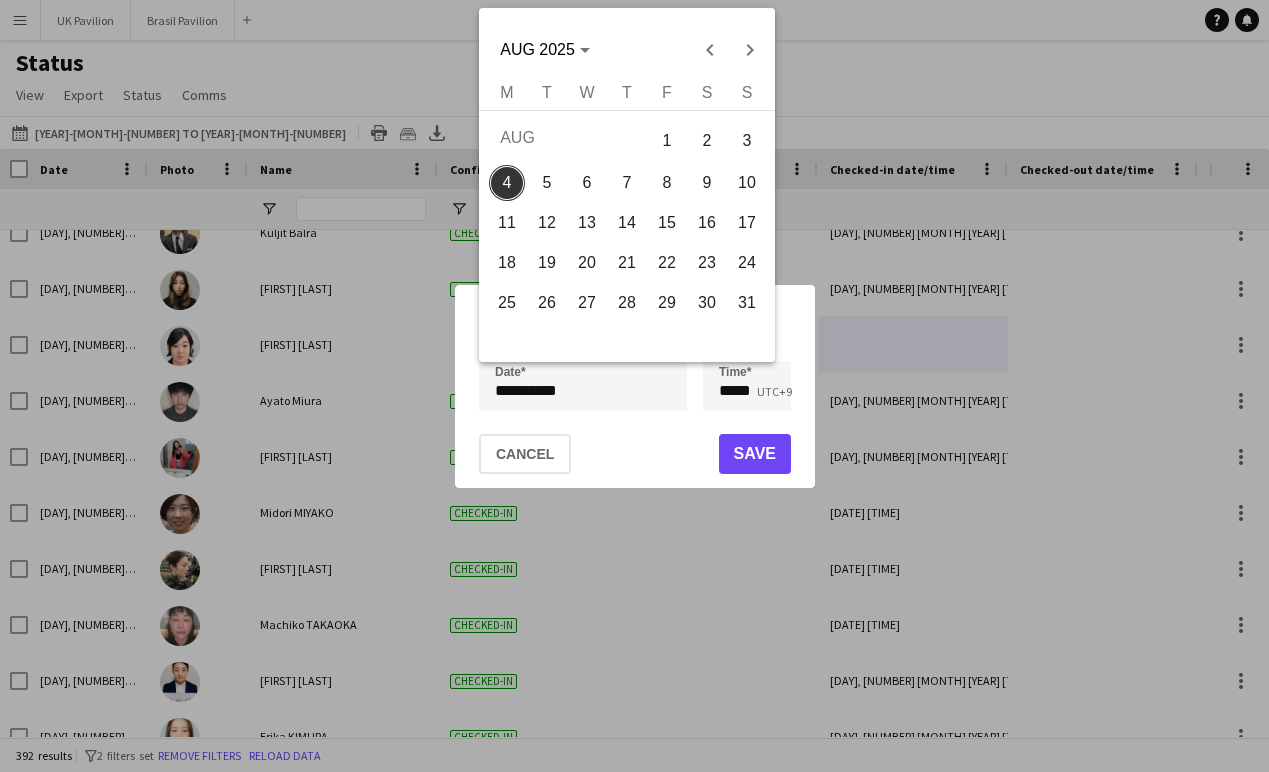 click on "1" at bounding box center [667, 140] 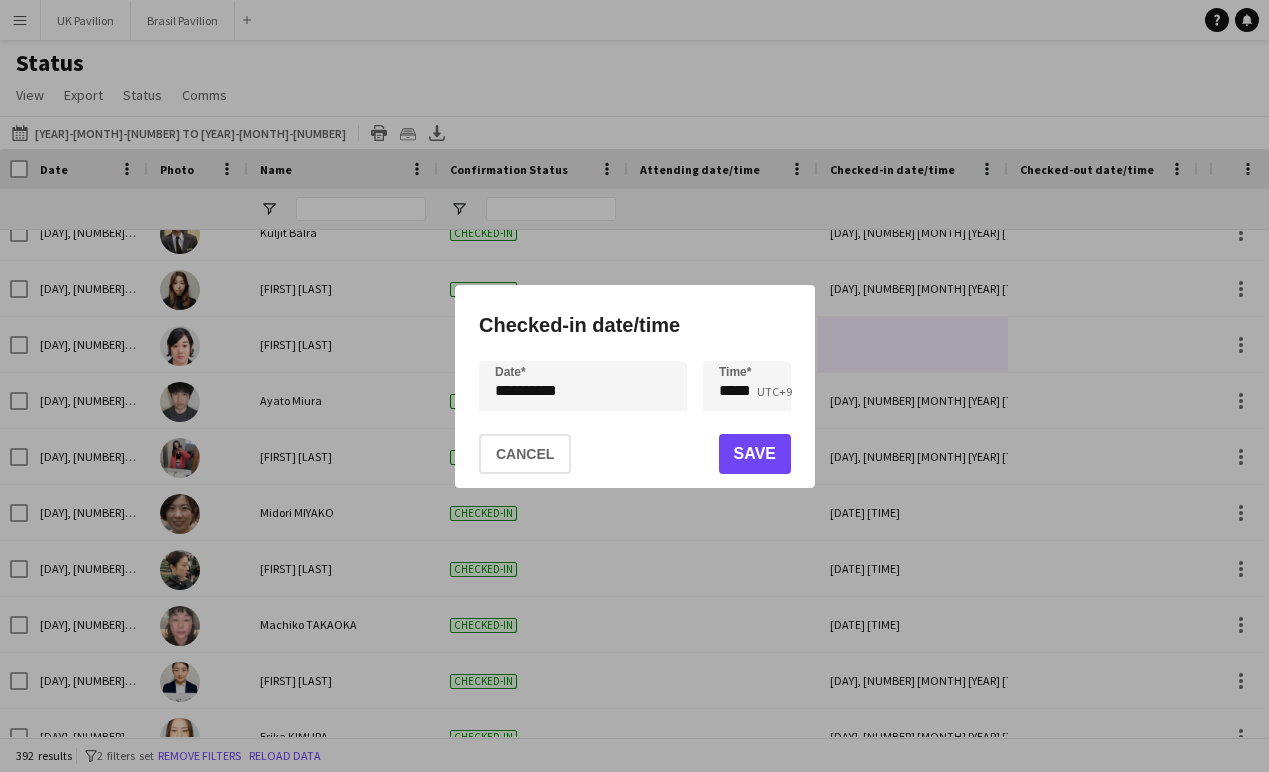 click on "Save" 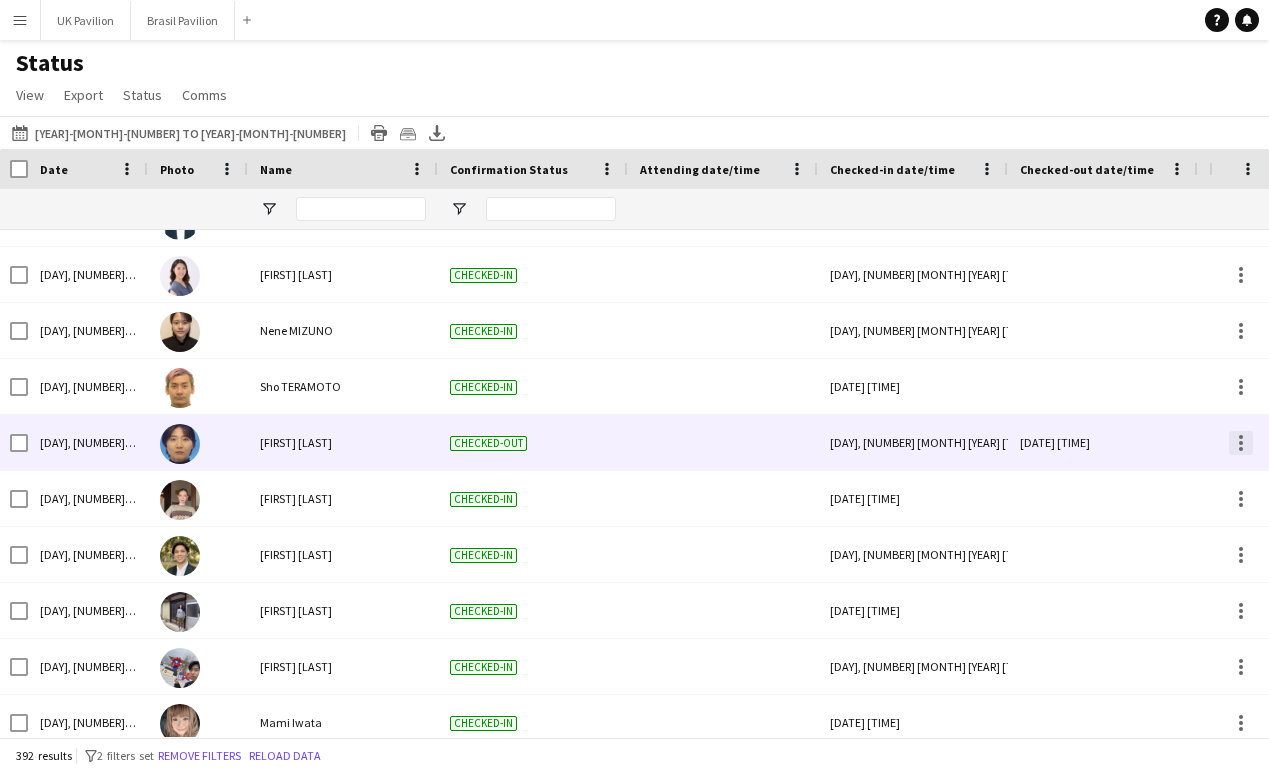 click at bounding box center [1241, 437] 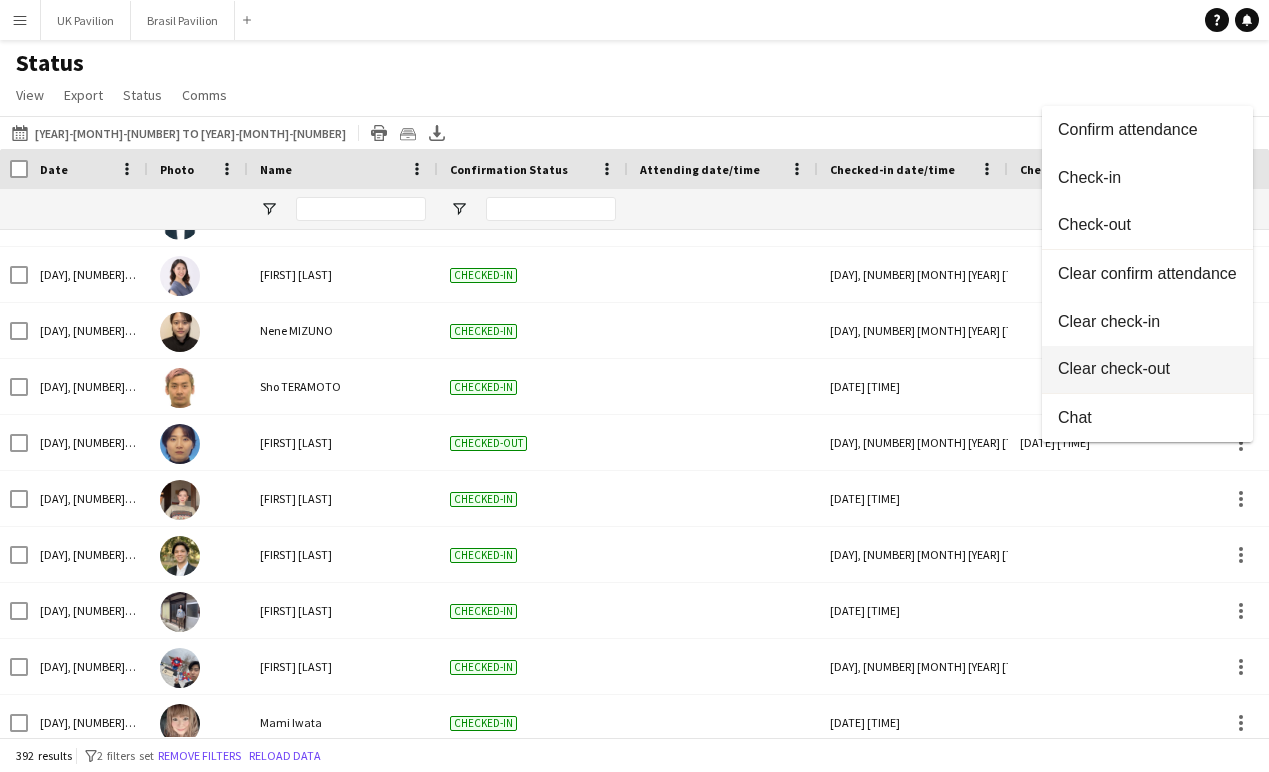 click on "Clear check-out" at bounding box center (1147, 369) 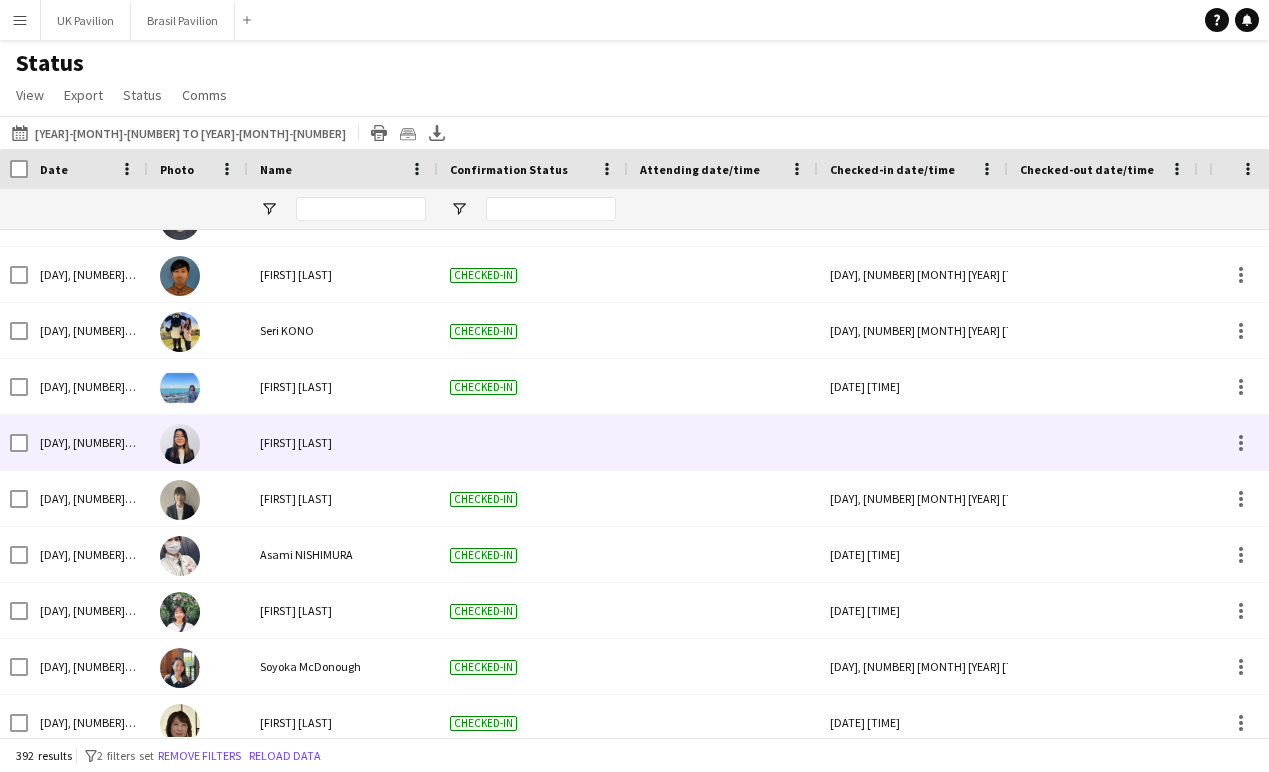 click at bounding box center (913, 442) 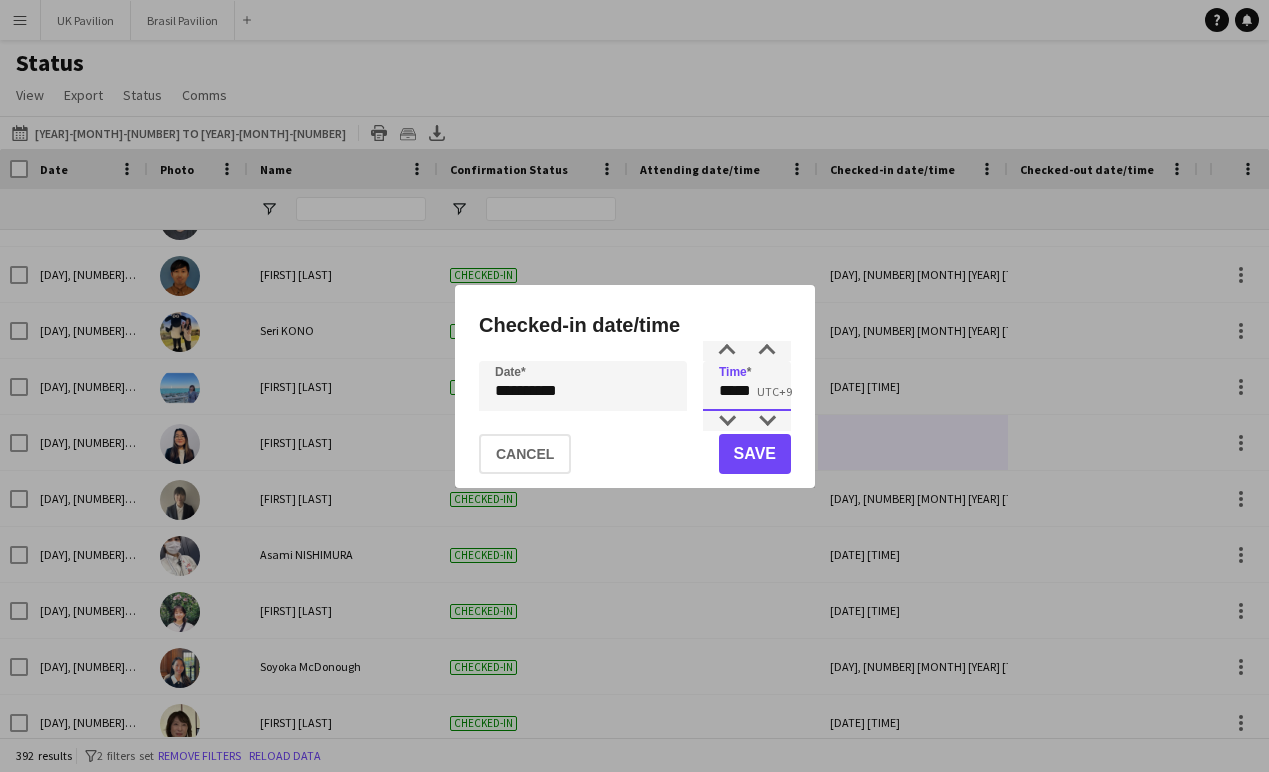 drag, startPoint x: 776, startPoint y: 391, endPoint x: 714, endPoint y: 391, distance: 62 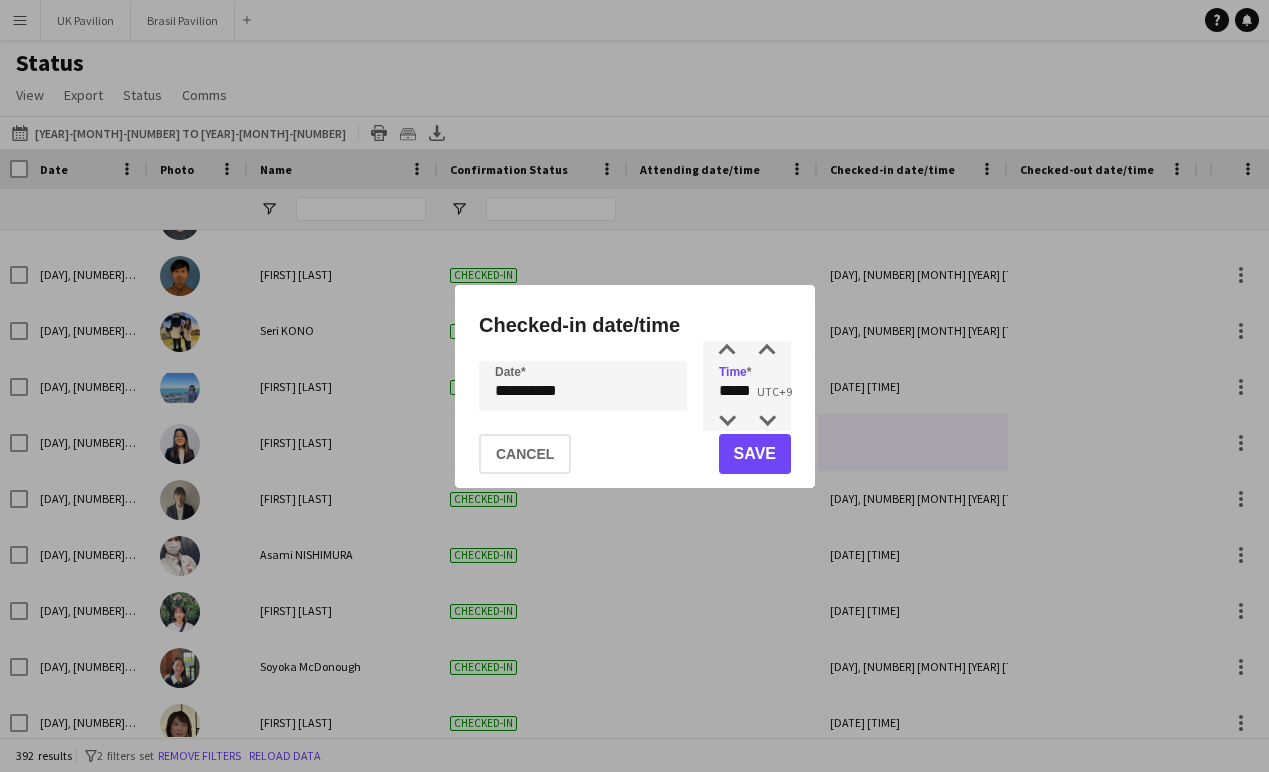 click on "**********" at bounding box center [634, 386] 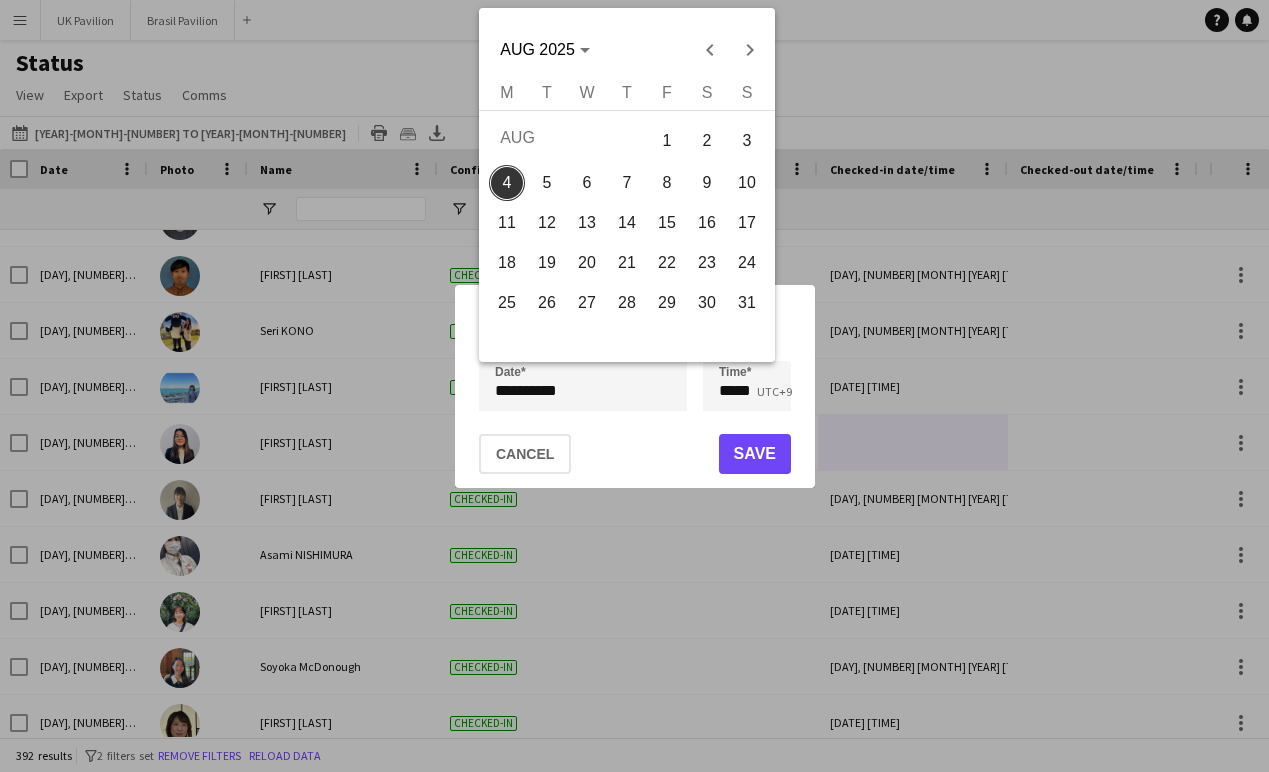 click on "2" at bounding box center (707, 140) 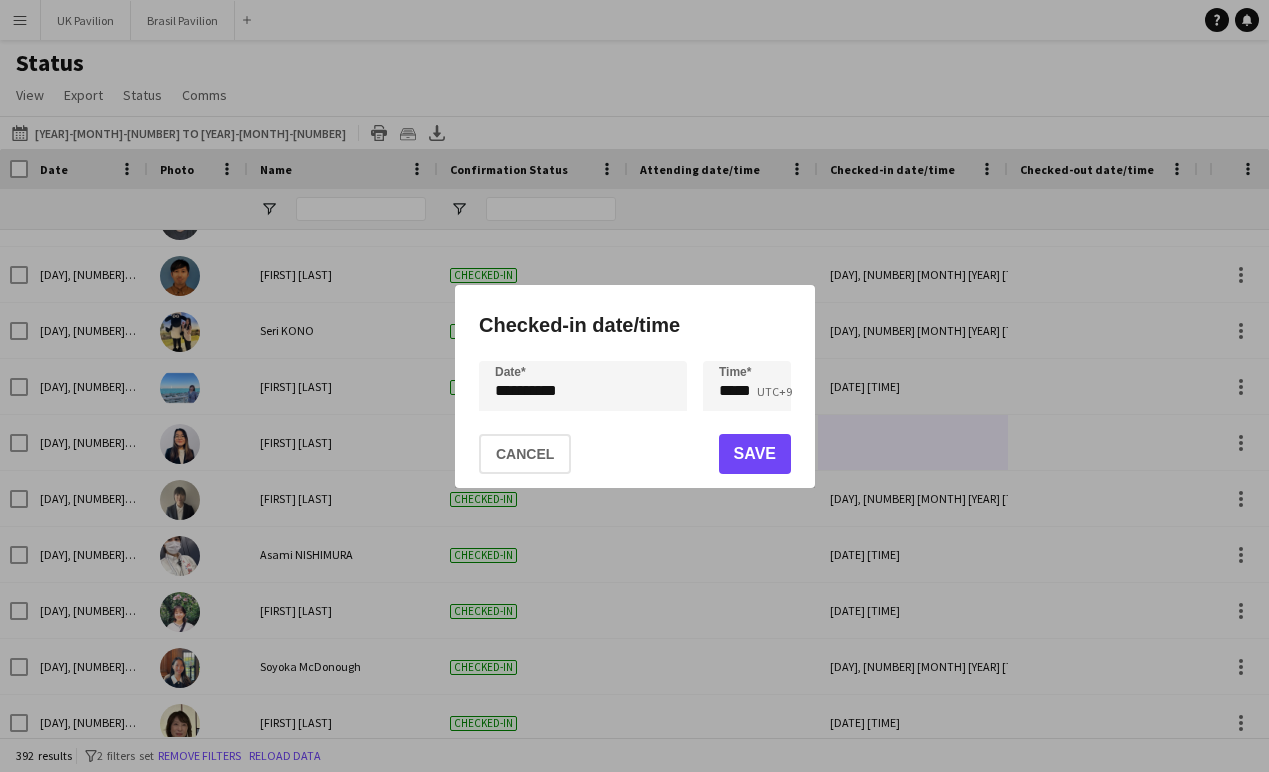 click on "Save" 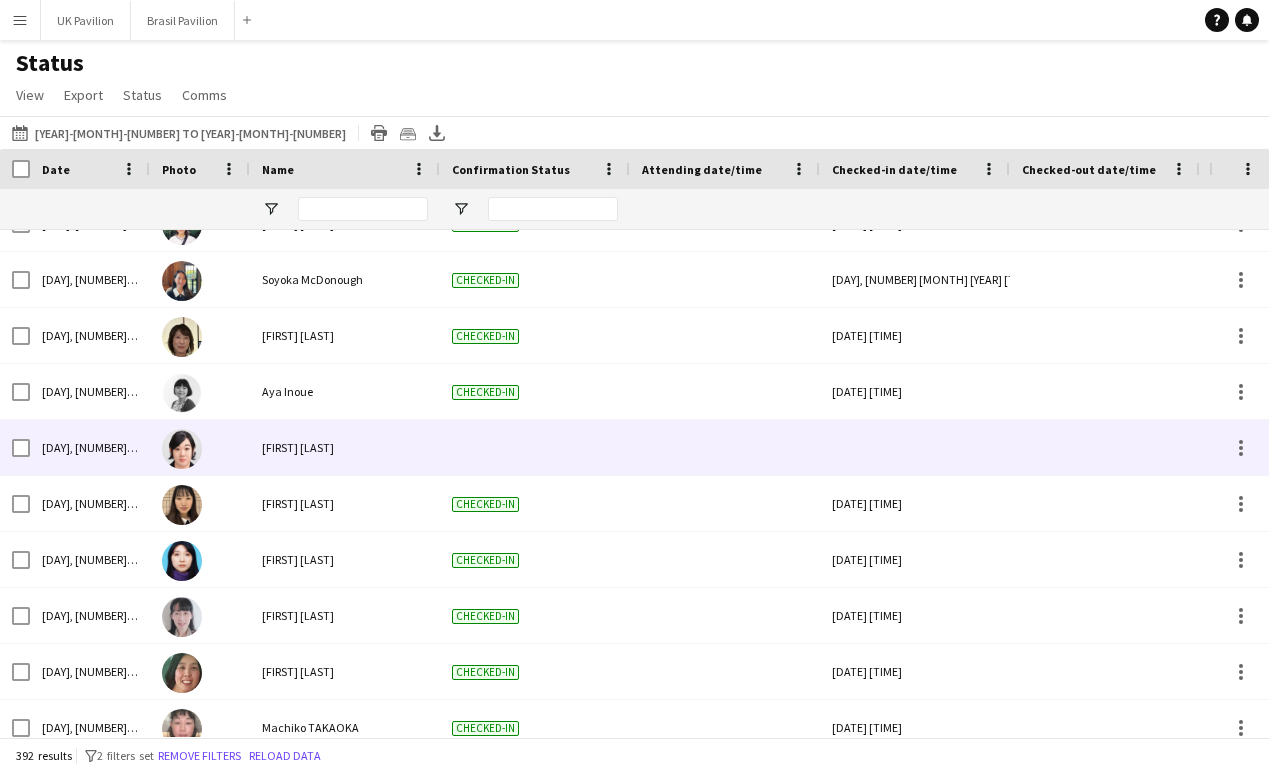 click at bounding box center (915, 447) 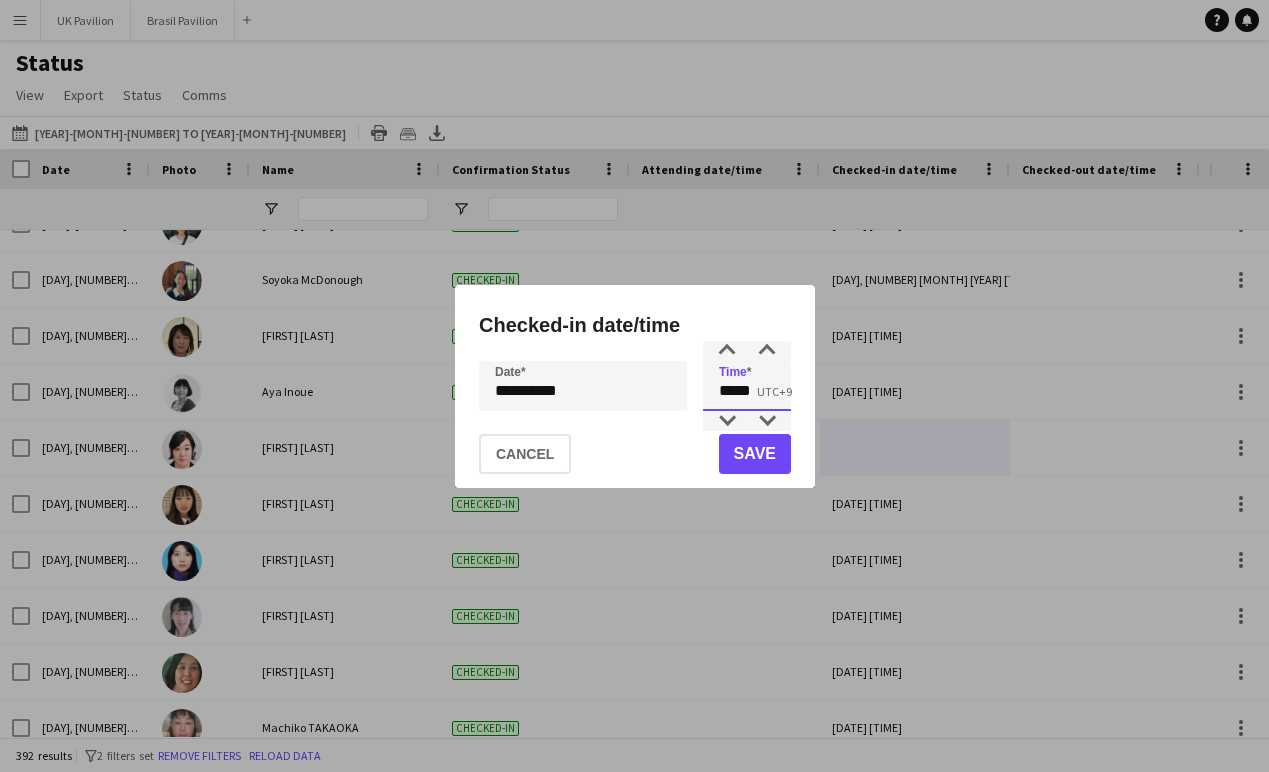 drag, startPoint x: 763, startPoint y: 399, endPoint x: 696, endPoint y: 391, distance: 67.47592 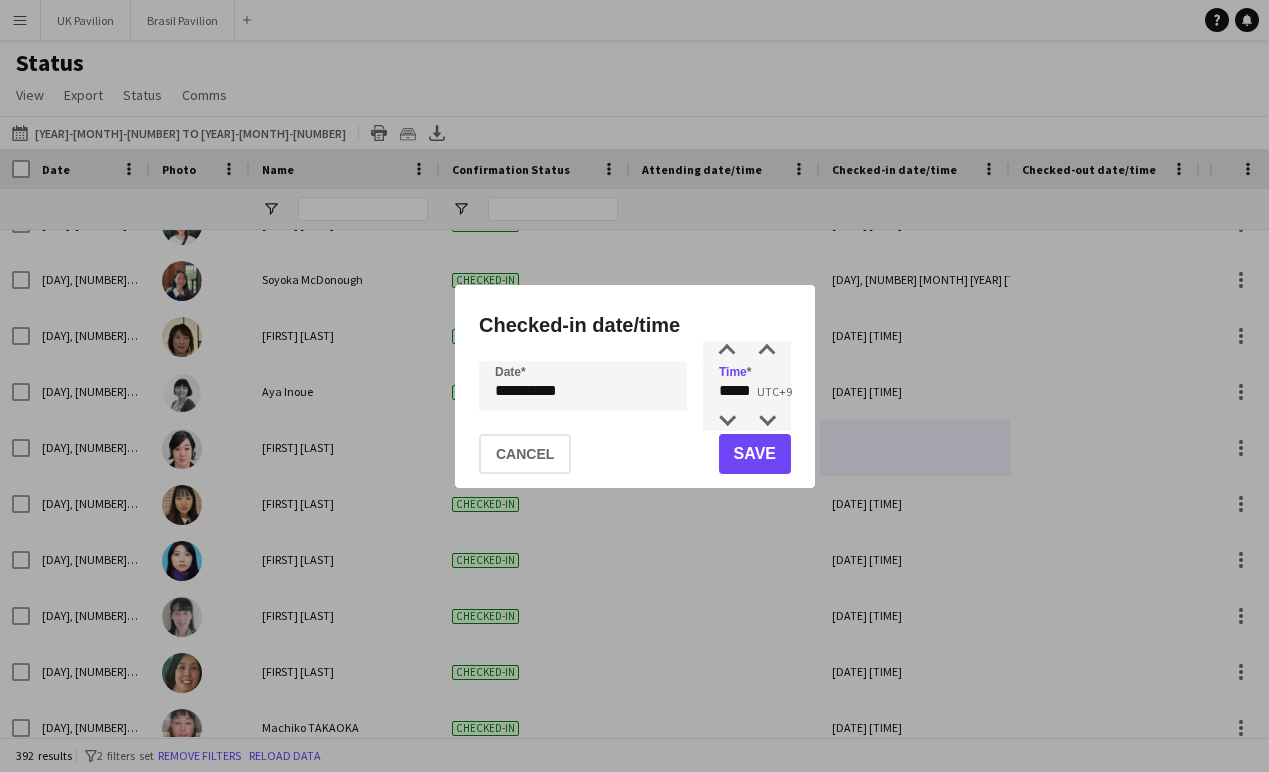 click on "**********" at bounding box center [634, 386] 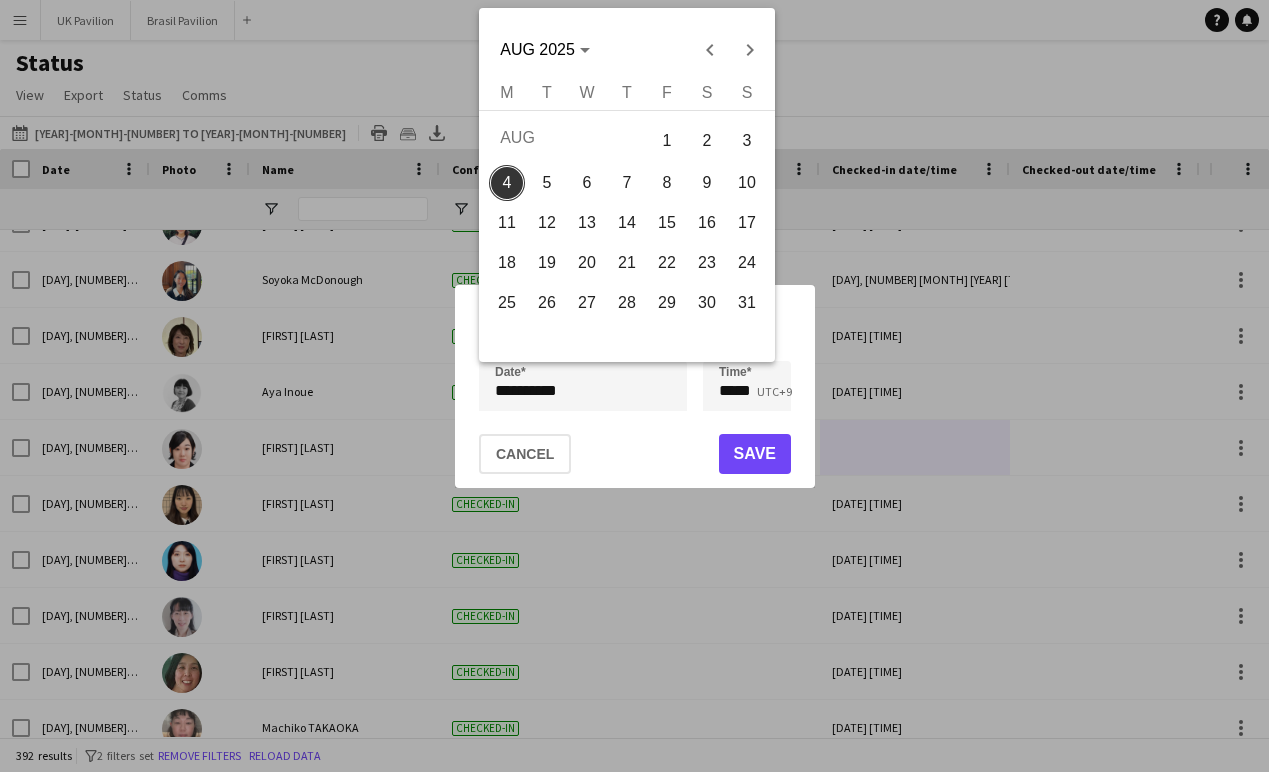 click on "2" at bounding box center (707, 140) 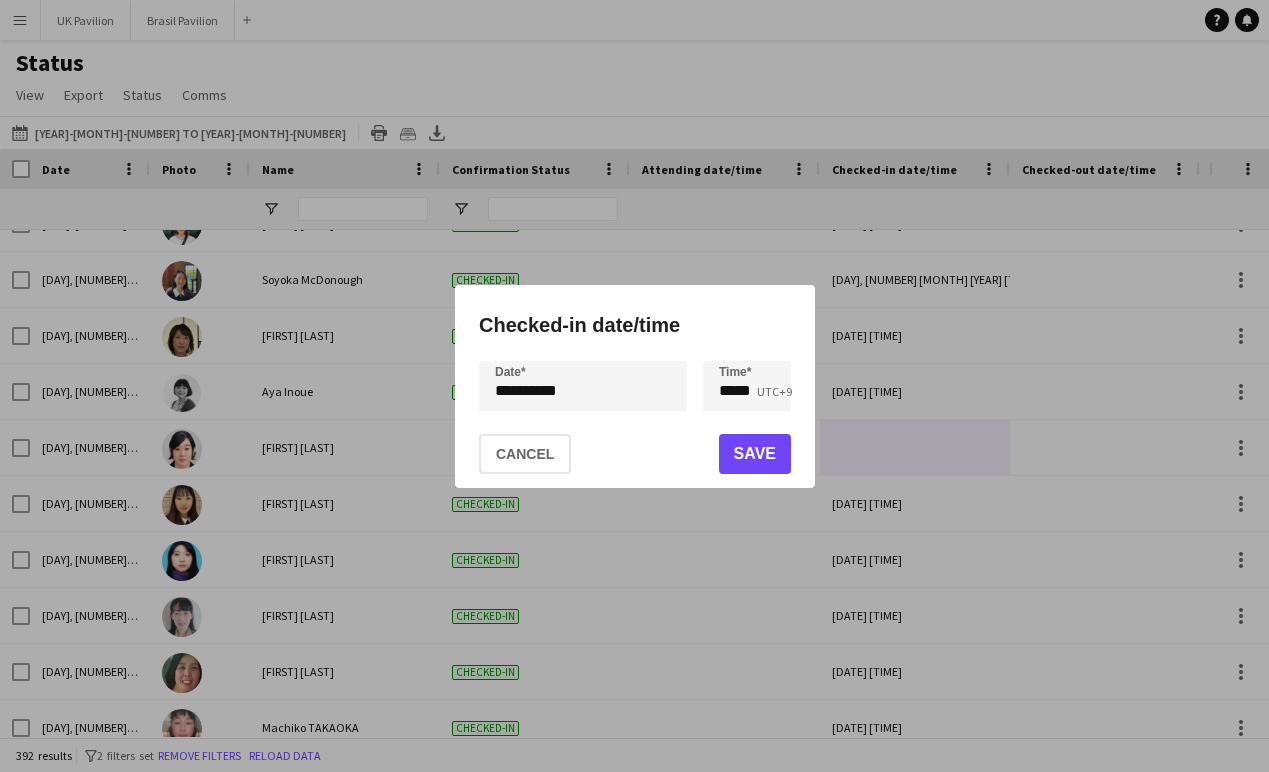 click on "Save" 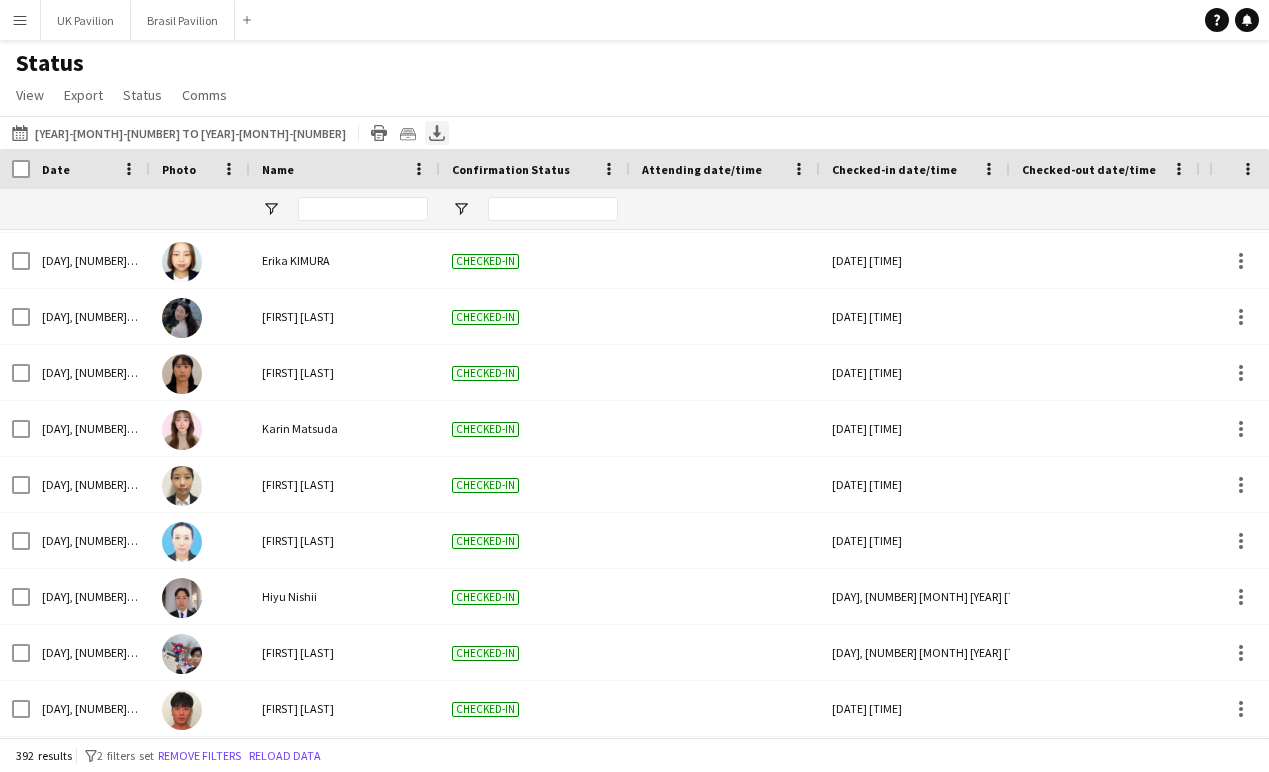 click on "Export XLSX" 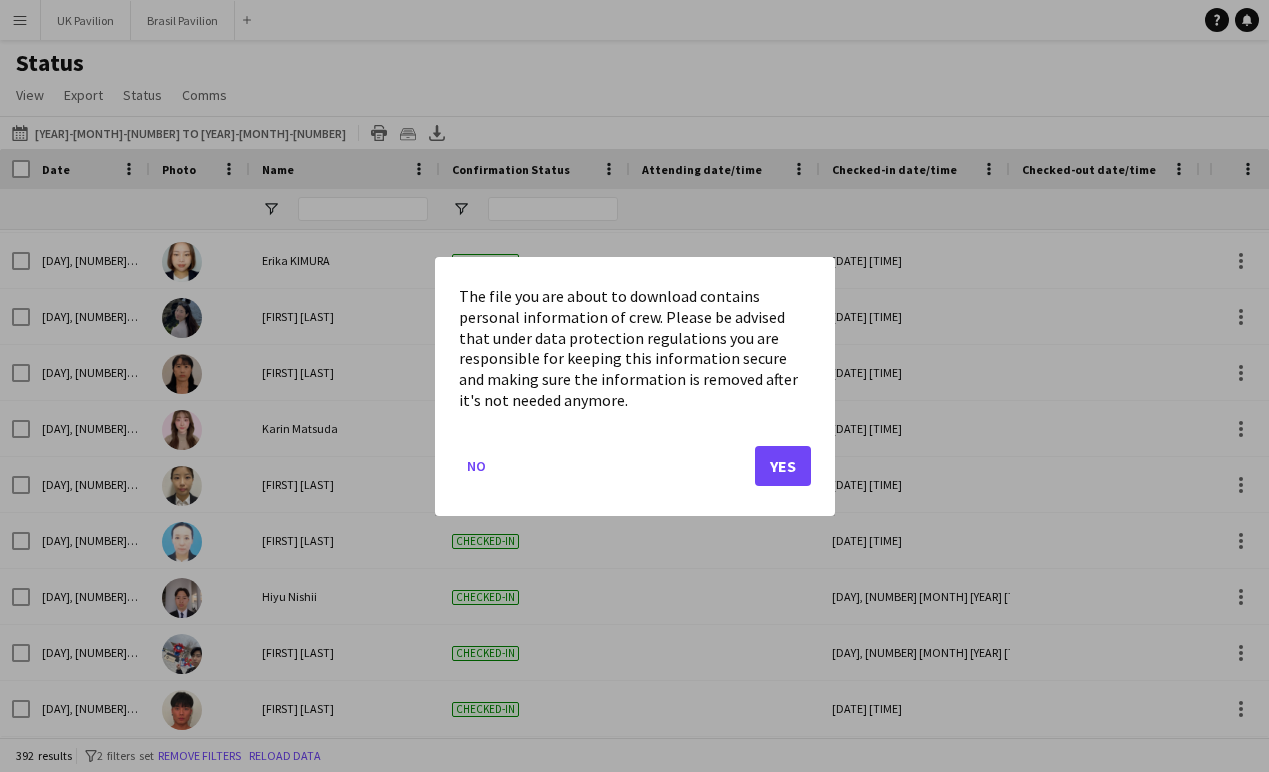 click on "Yes" 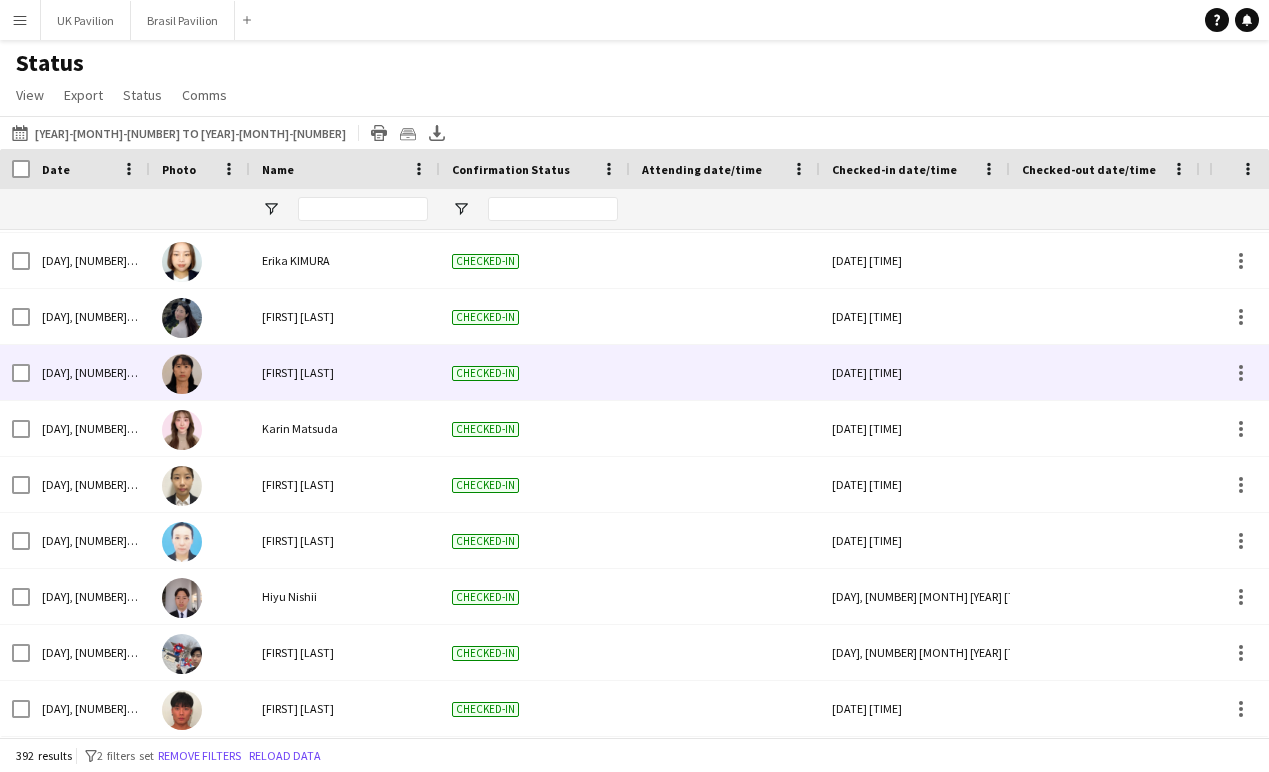 scroll, scrollTop: 21371, scrollLeft: 0, axis: vertical 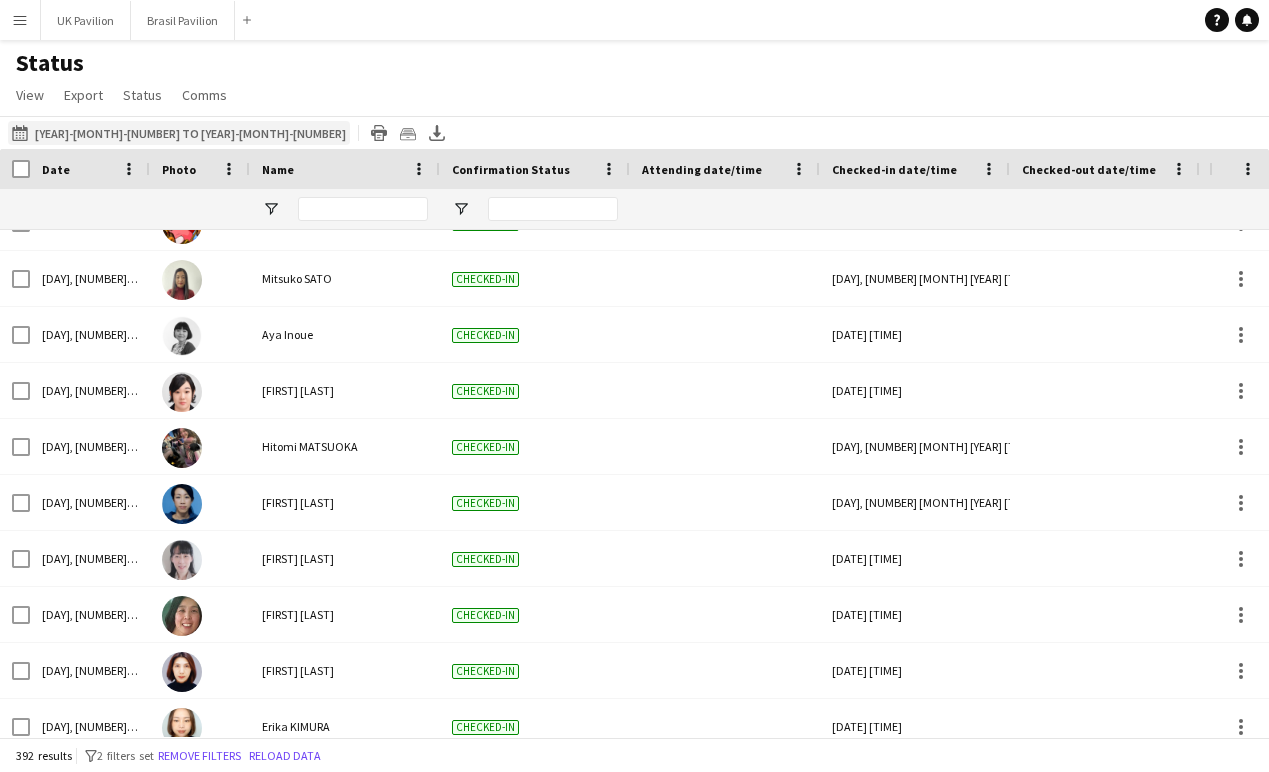 click on "This Week
[YEAR]-[MONTH]-[DAY] to [YEAR]-[MONTH]-[DAY]" 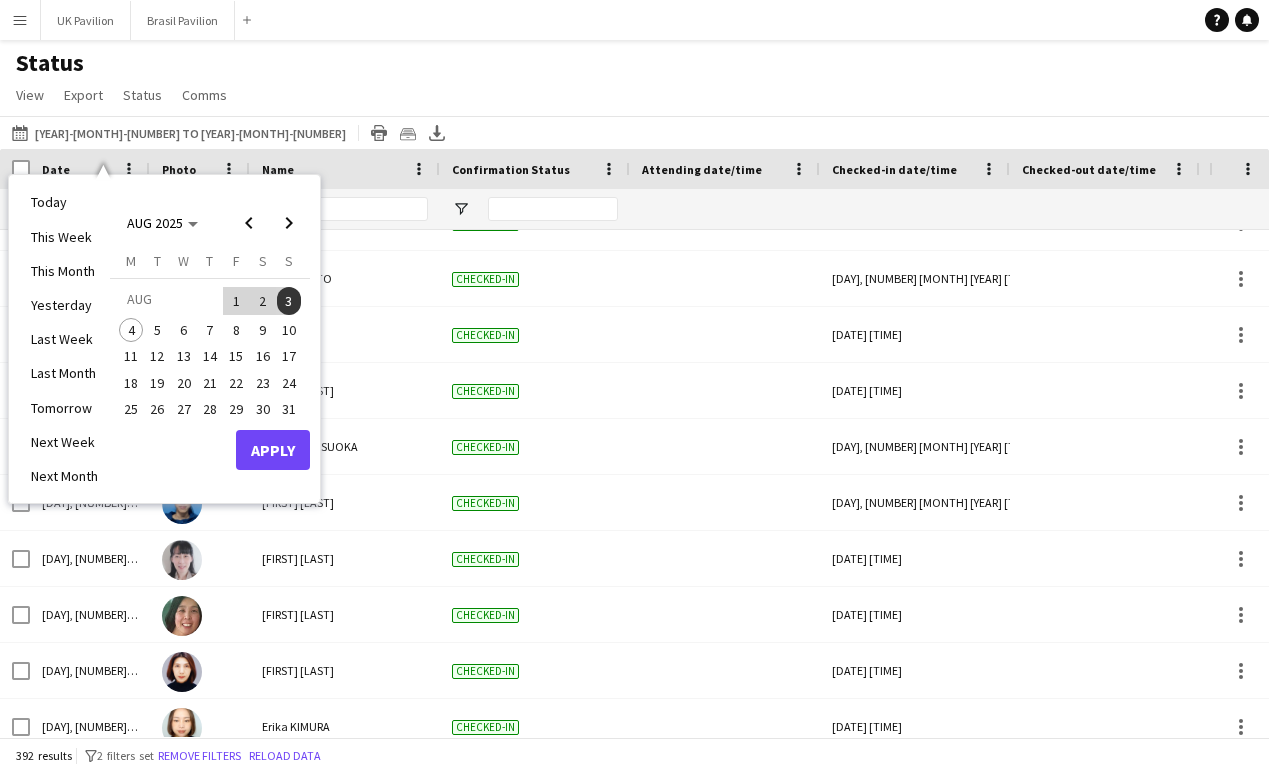 click on "Today" at bounding box center [64, 202] 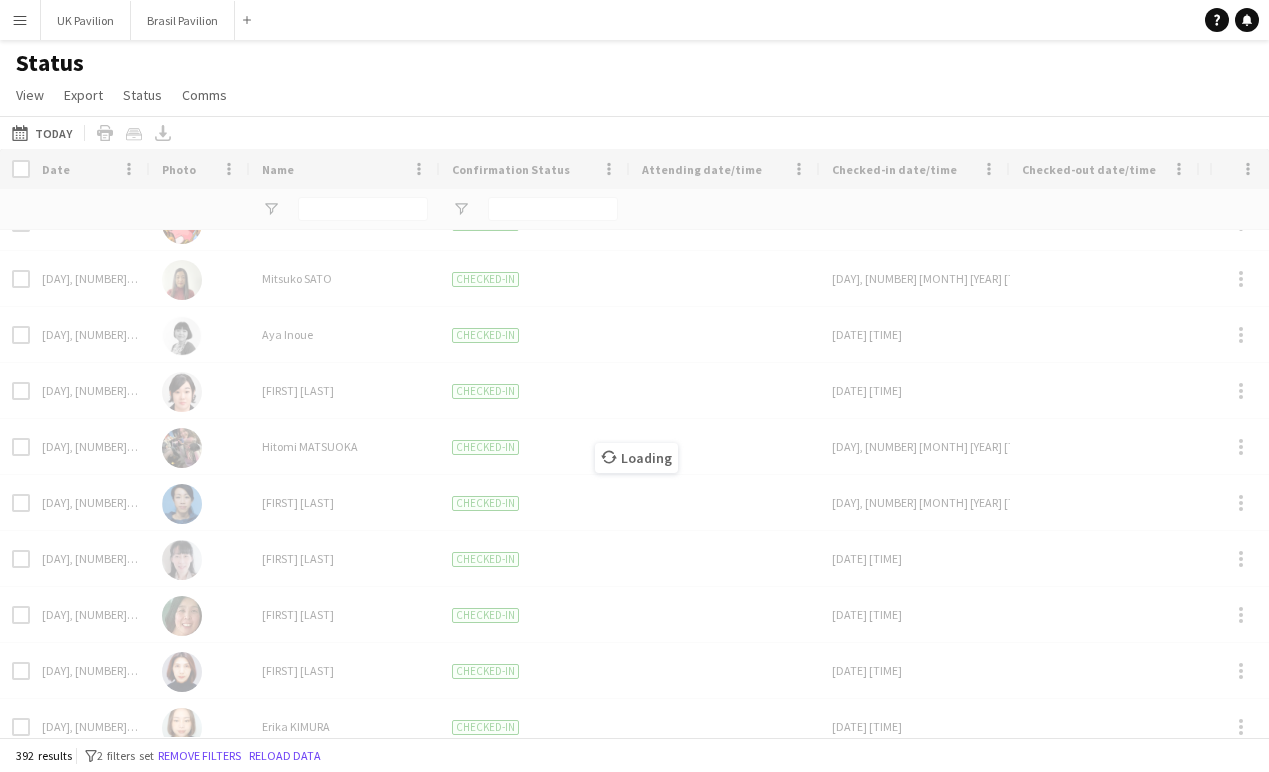 scroll, scrollTop: 2573, scrollLeft: 0, axis: vertical 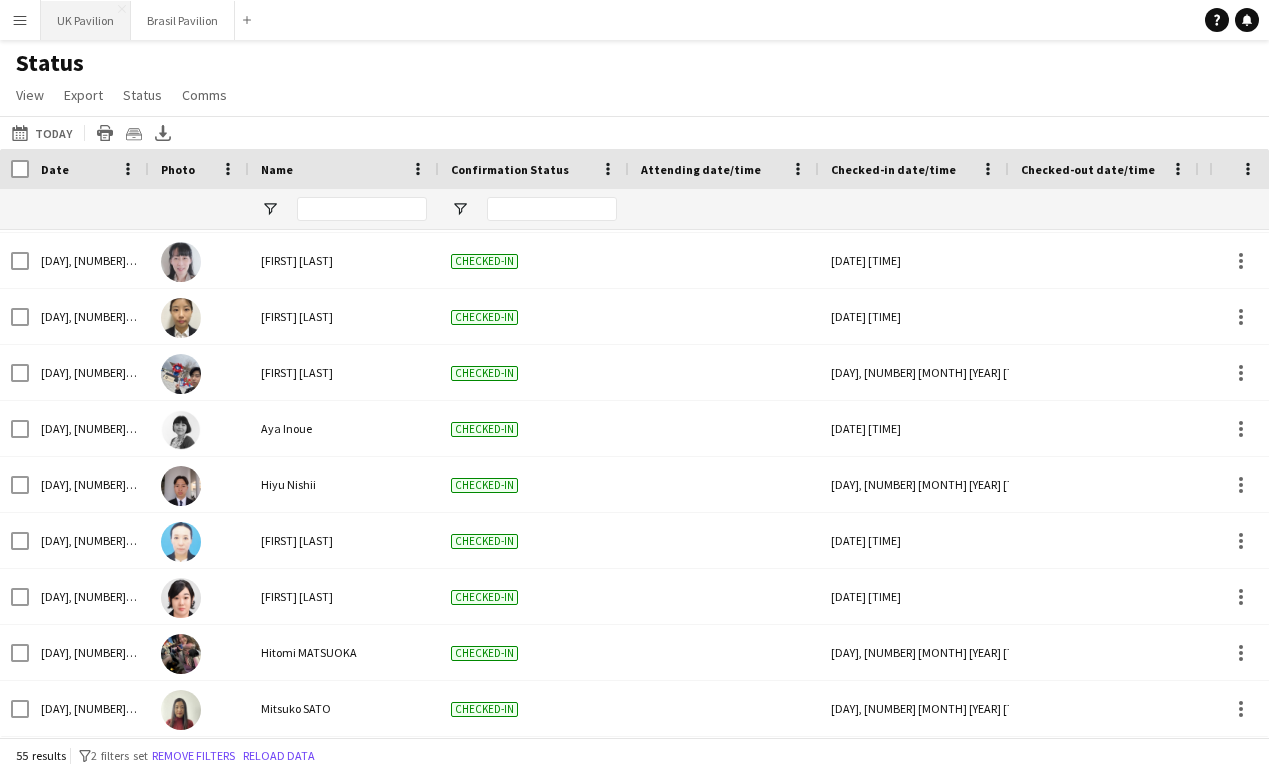 click on "UK Pavilion
Close" at bounding box center [86, 20] 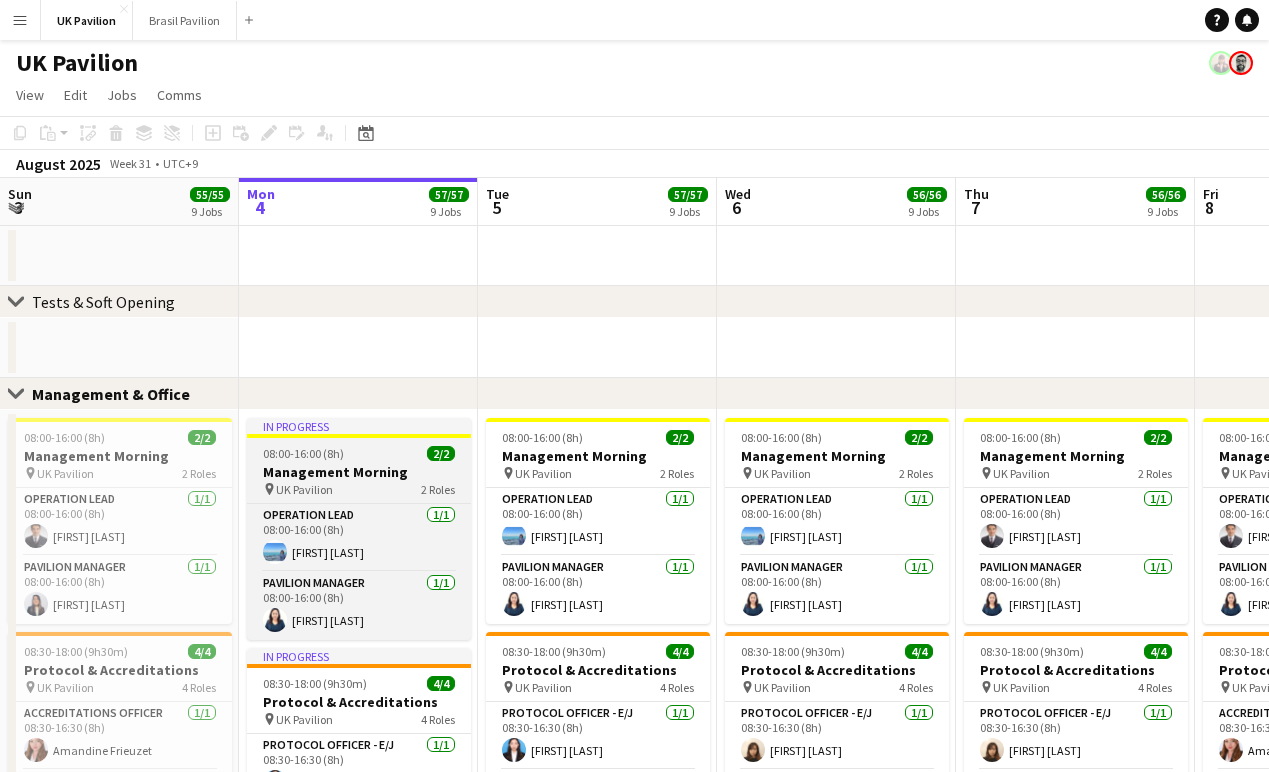 click on "Management Morning" at bounding box center (359, 472) 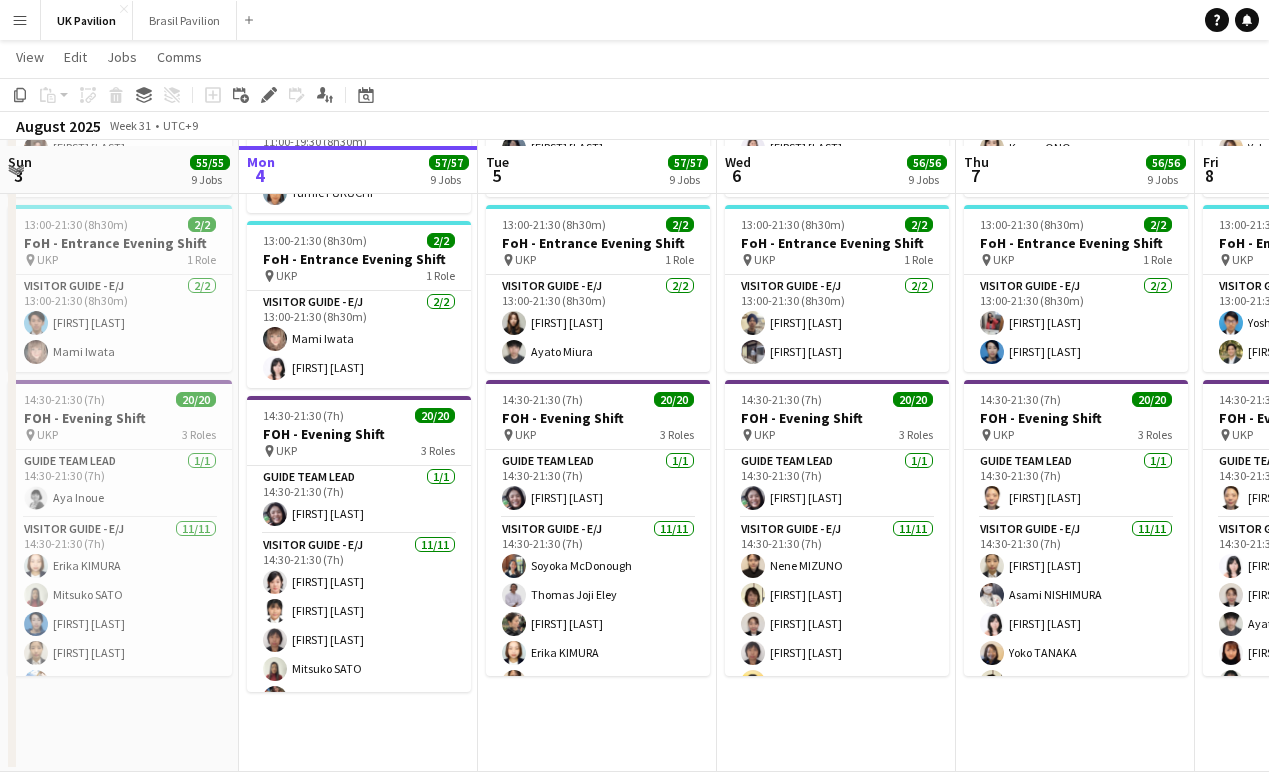 click on "View  Day view expanded Day view collapsed Month view Date picker Jump to today Expand Linked Jobs Collapse Linked Jobs  Edit  Copy
Command
C  Paste  Without Crew
Command
V With Crew
Command
Shift
V Paste as linked job  Group  Group Ungroup  Jobs  New Job Edit Job Delete Job New Linked Job Edit Linked Jobs Job fulfilment Promote Role Copy Role URL  Comms  Notify confirmed crew Create chat" 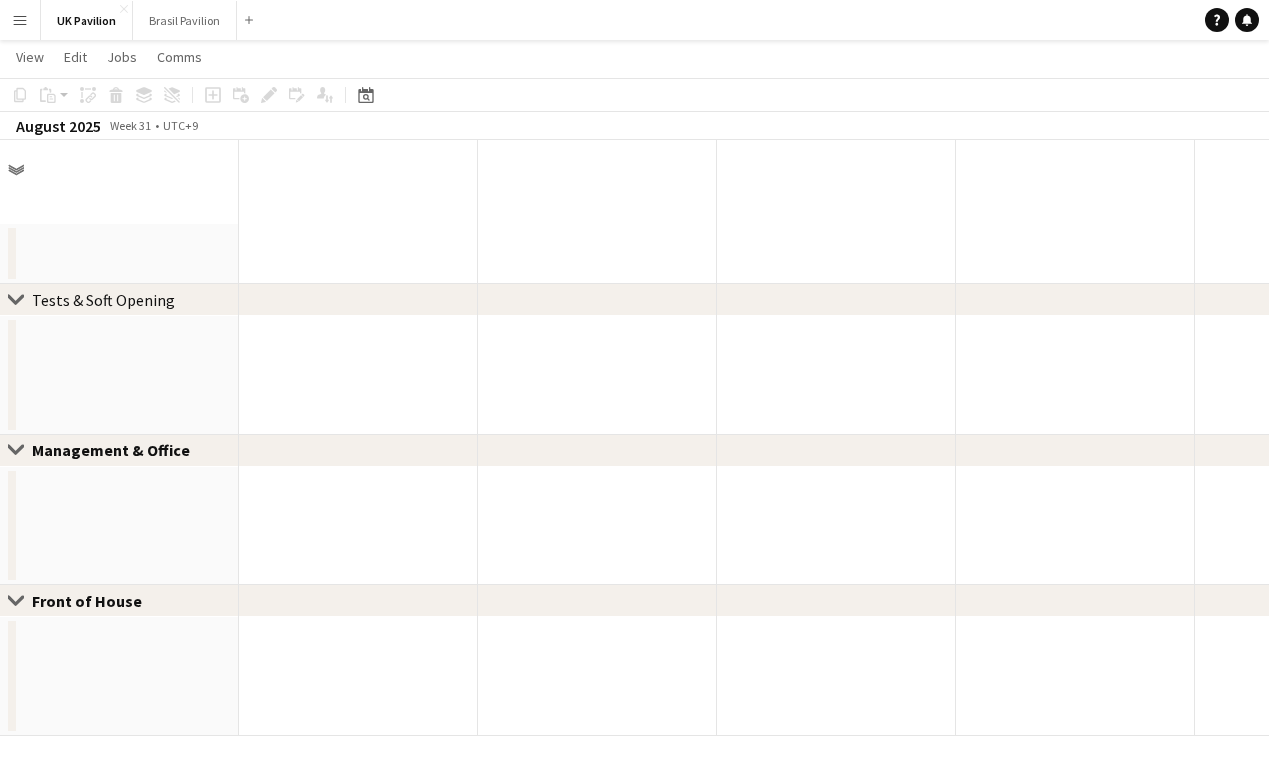 scroll, scrollTop: 0, scrollLeft: 0, axis: both 